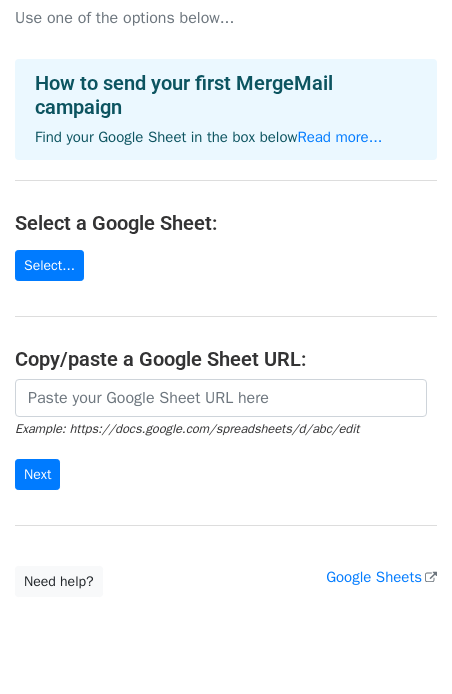 scroll, scrollTop: 43, scrollLeft: 0, axis: vertical 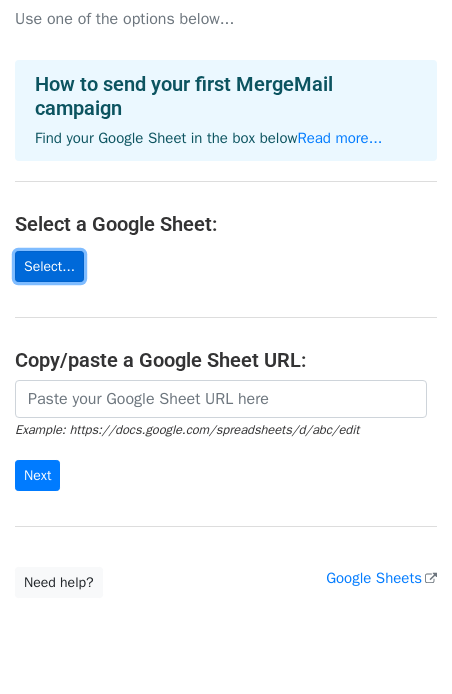 click on "Select..." at bounding box center (49, 266) 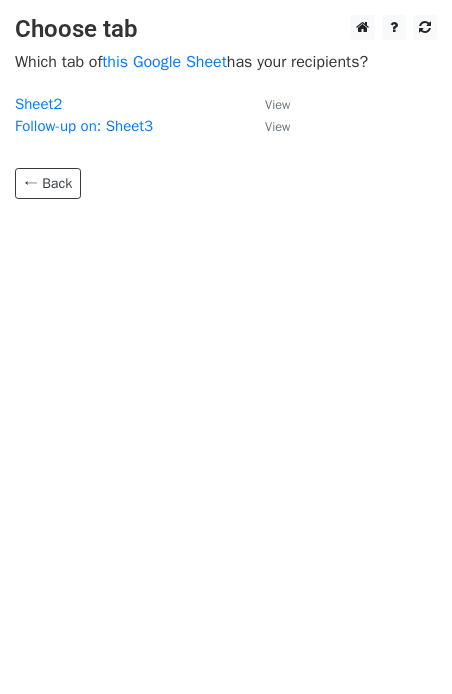 scroll, scrollTop: 0, scrollLeft: 0, axis: both 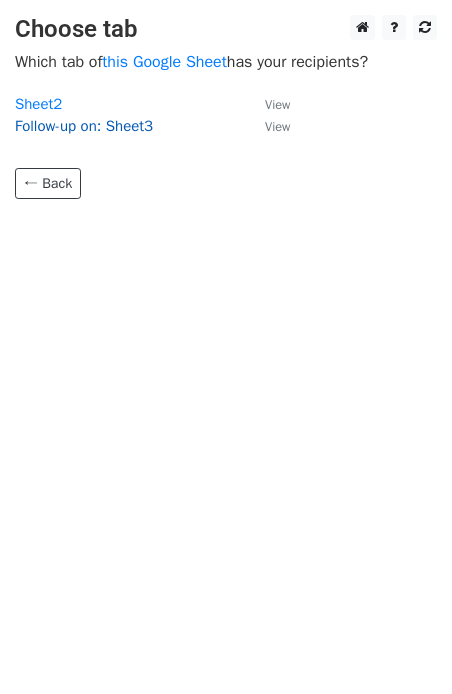 click on "Follow-up on: Sheet3" at bounding box center [84, 126] 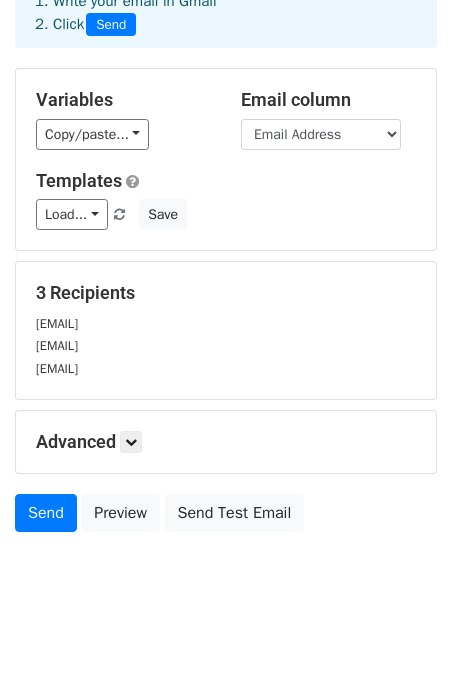 scroll, scrollTop: 127, scrollLeft: 0, axis: vertical 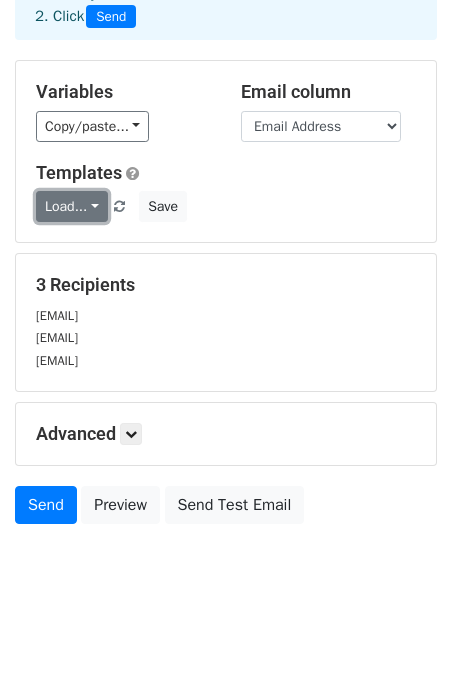 click on "Load..." at bounding box center (72, 206) 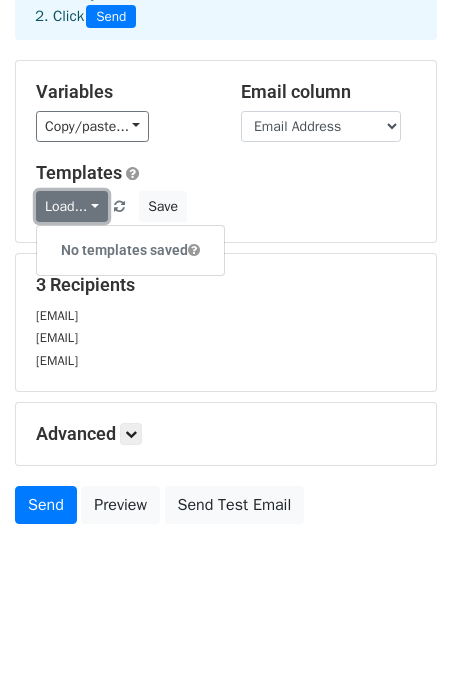 click on "Load..." at bounding box center [72, 206] 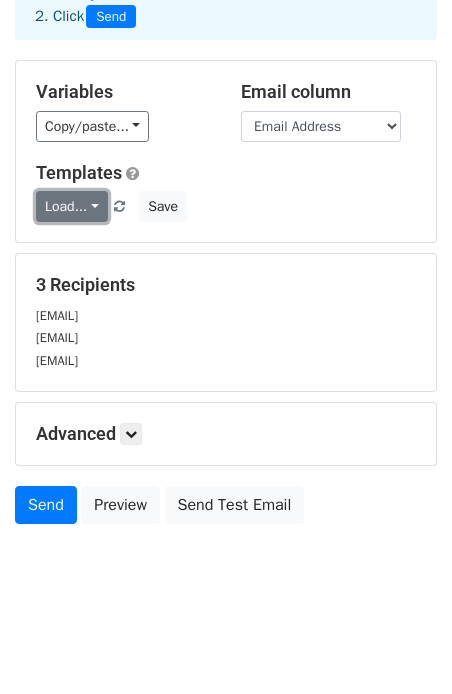 click on "Load..." at bounding box center (72, 206) 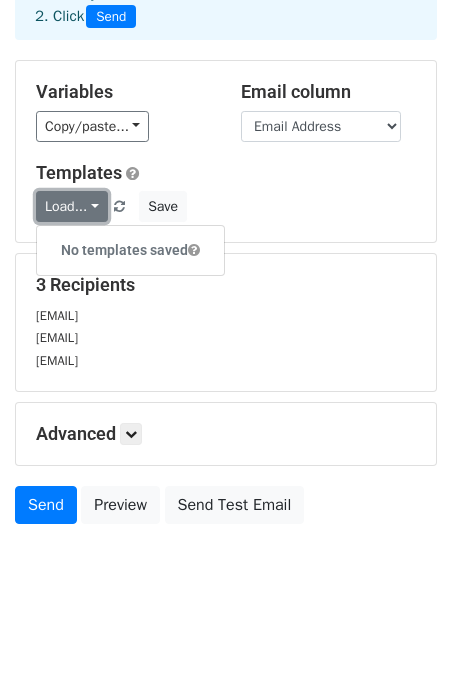 click on "Load..." at bounding box center (72, 206) 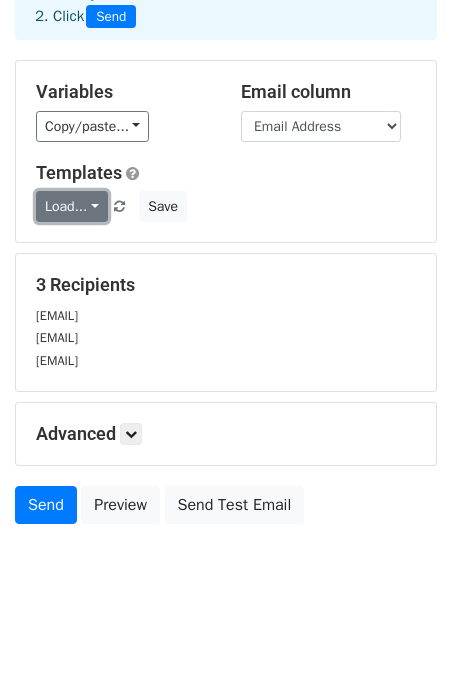 click on "Load..." at bounding box center (72, 206) 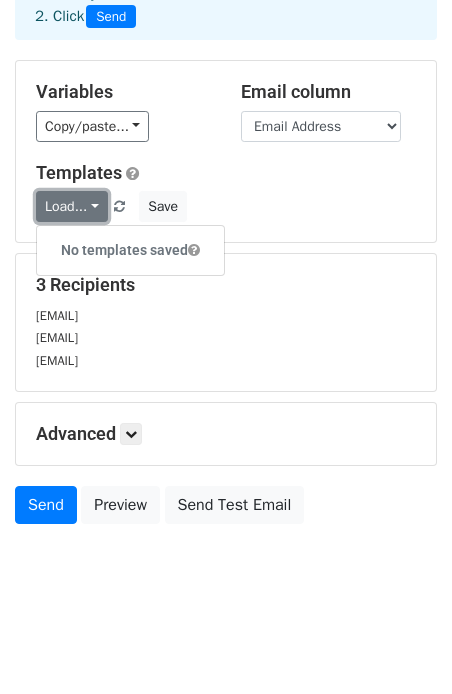 click on "Load..." at bounding box center (72, 206) 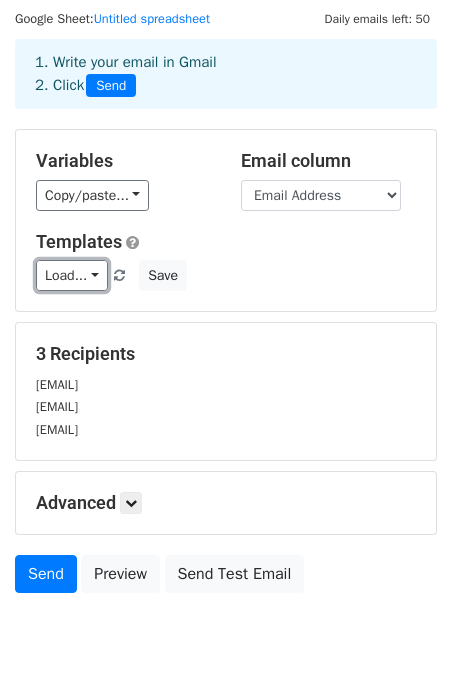 scroll, scrollTop: 127, scrollLeft: 0, axis: vertical 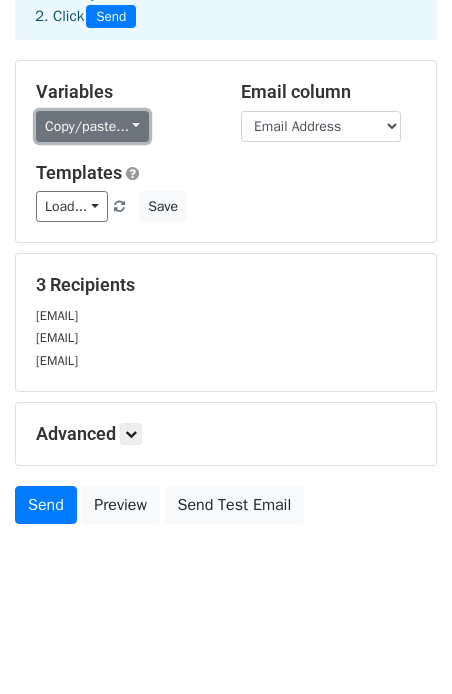 click on "Copy/paste..." at bounding box center (92, 126) 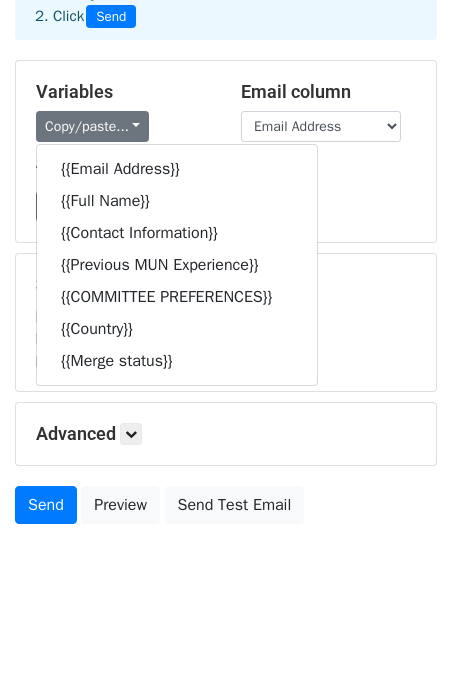 click on "Variables
Copy/paste...
{{Email Address}}
{{Full Name}}
{{Contact Information}}
{{Previous MUN Experience}}
{{COMMITTEE PREFERENCES}}
{{Country}}
{{Merge status}}
Email column
Email Address
Full Name
Contact Information
Previous MUN Experience
COMMITTEE PREFERENCES
Country
Merge status
Templates
Load...
No templates saved
Save" at bounding box center (226, 151) 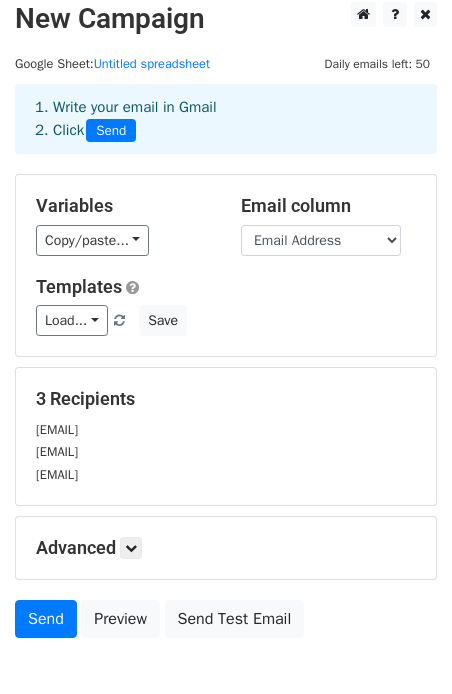 scroll, scrollTop: 0, scrollLeft: 0, axis: both 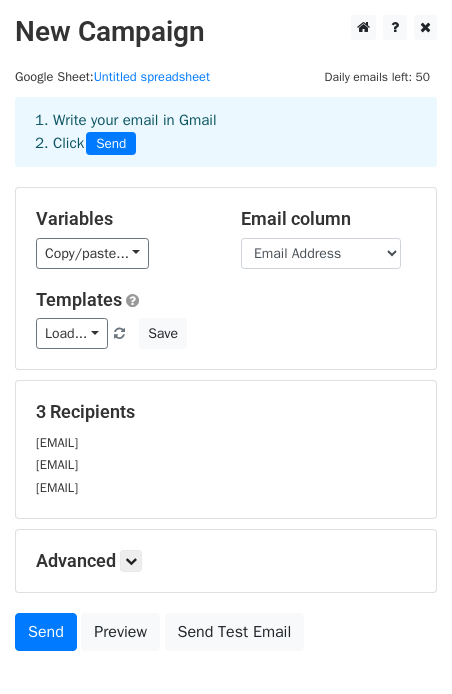 click on "1. Write your email in Gmail
2. Click
Send" at bounding box center [226, 132] 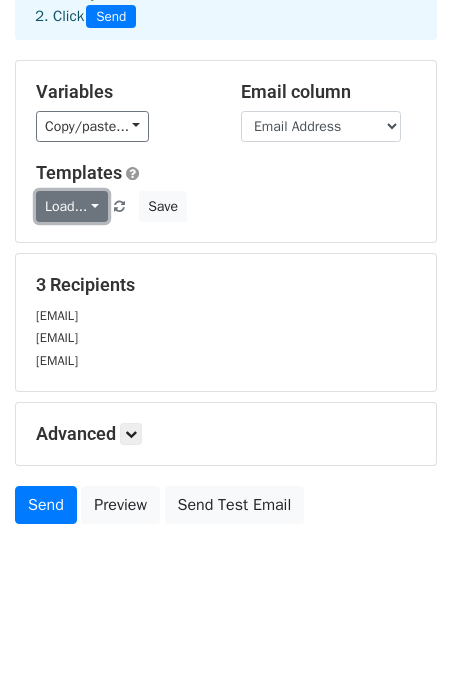 click on "Load..." at bounding box center (72, 206) 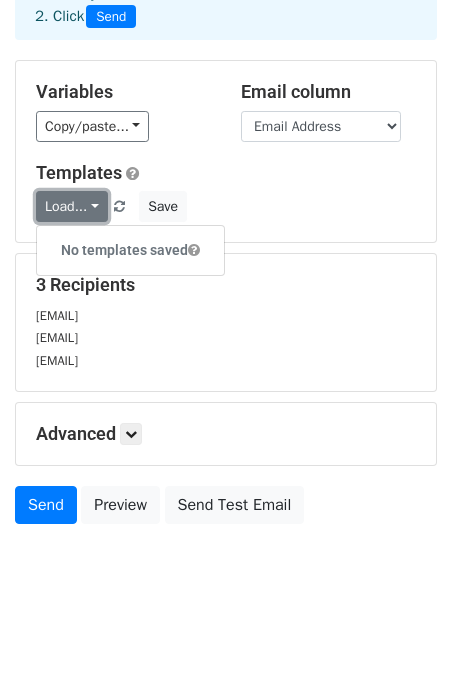 click on "Load..." at bounding box center [72, 206] 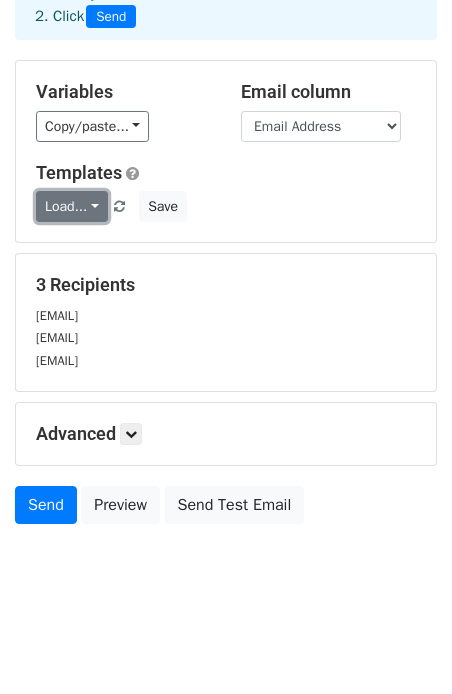 click on "Load..." at bounding box center [72, 206] 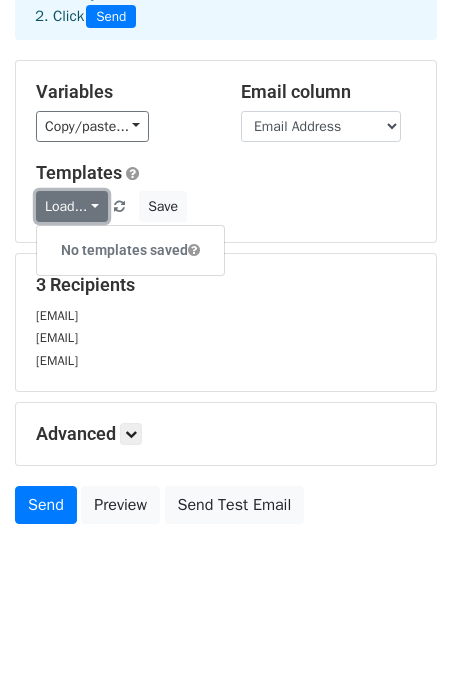 click on "Load..." at bounding box center [72, 206] 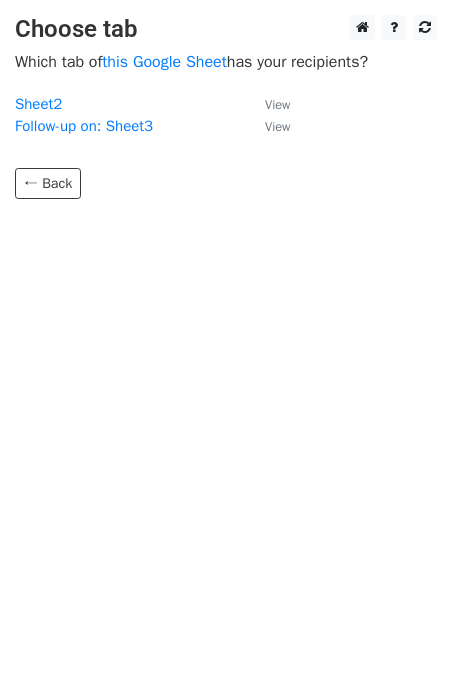 scroll, scrollTop: 0, scrollLeft: 0, axis: both 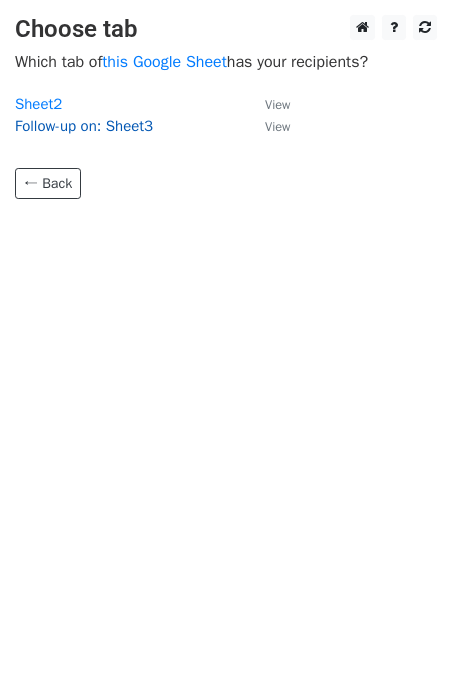 click on "Follow-up on: Sheet3" at bounding box center [84, 126] 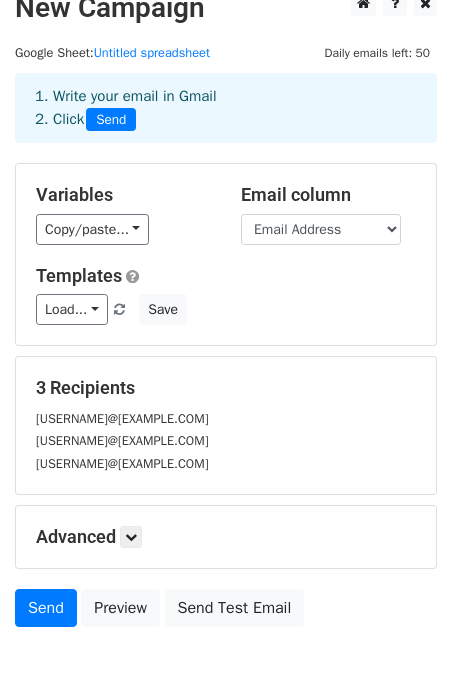 scroll, scrollTop: 20, scrollLeft: 0, axis: vertical 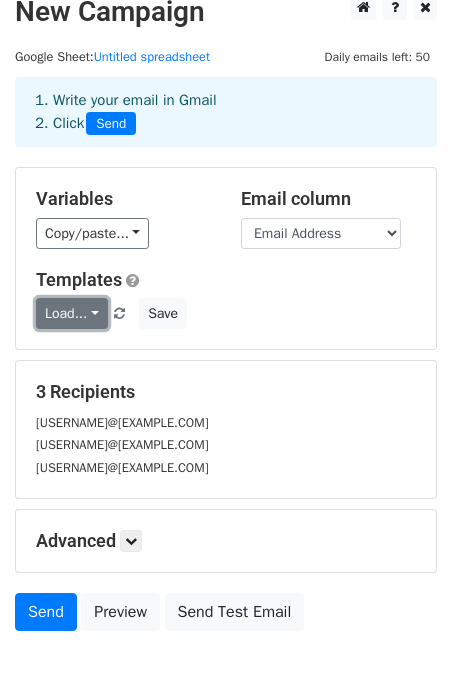 click on "Load..." at bounding box center [72, 313] 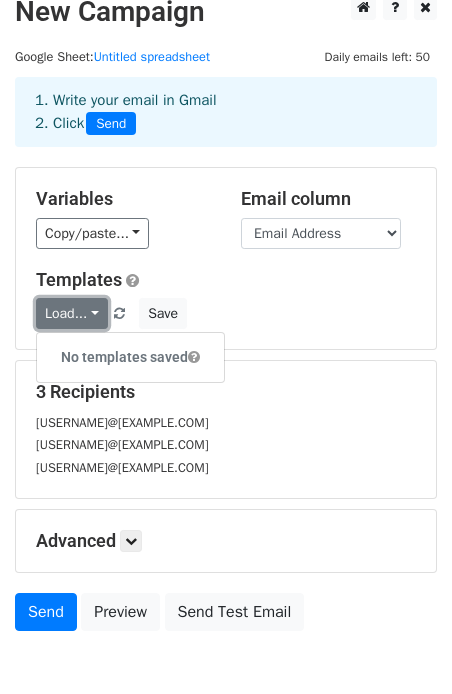 click on "Load..." at bounding box center [72, 313] 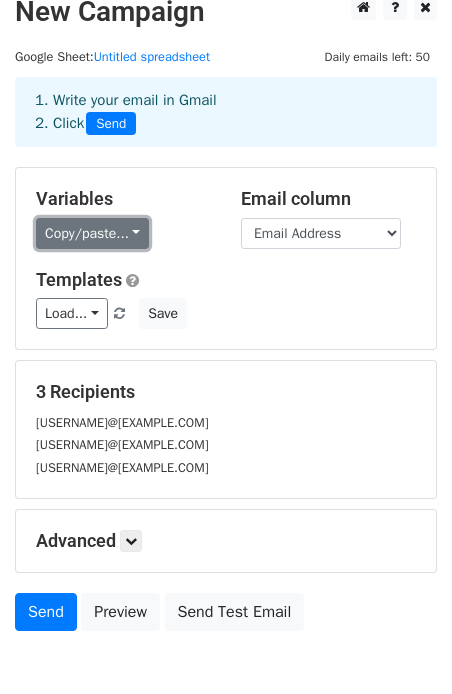 click on "Copy/paste..." at bounding box center (92, 233) 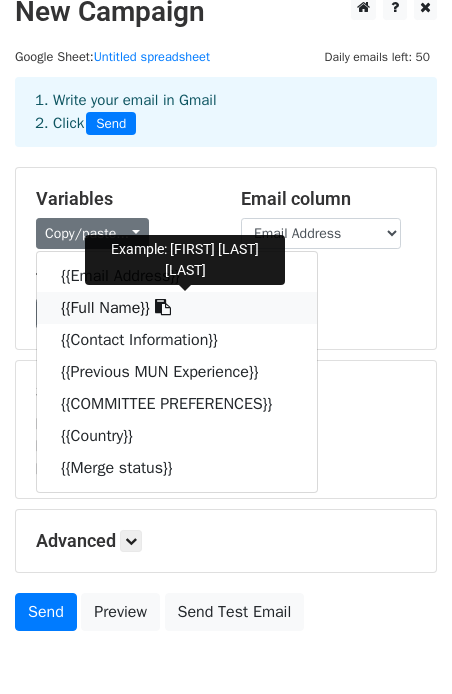 click on "{{Full Name}}" at bounding box center (177, 308) 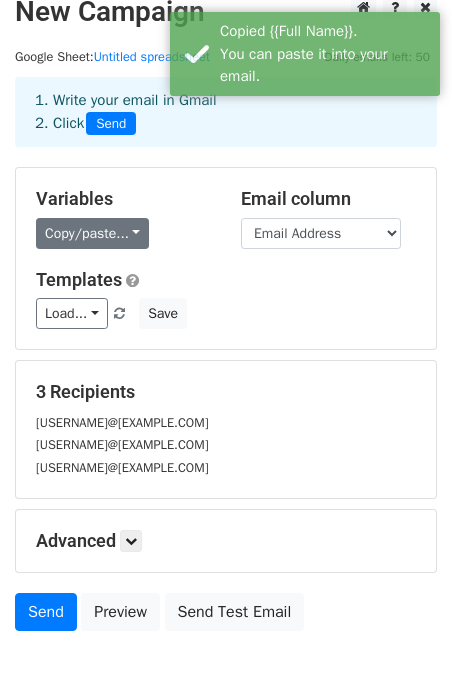 click on "Copy/paste..." at bounding box center [92, 233] 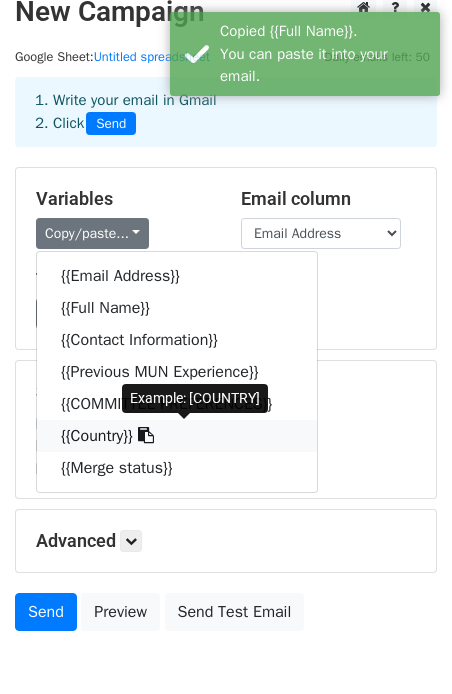 click on "{{Country}}" at bounding box center [177, 436] 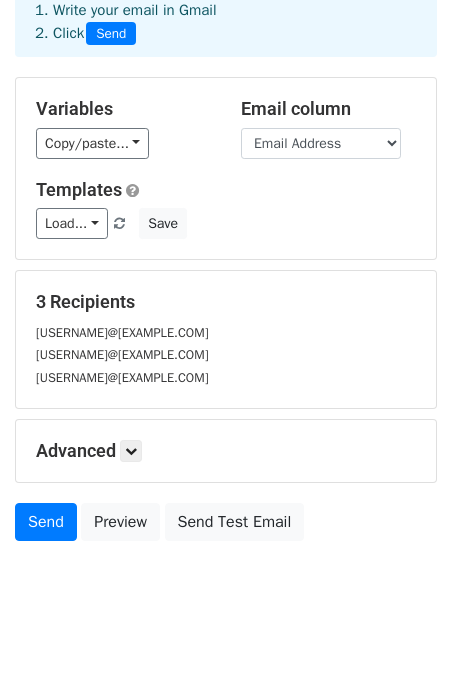 scroll, scrollTop: 127, scrollLeft: 0, axis: vertical 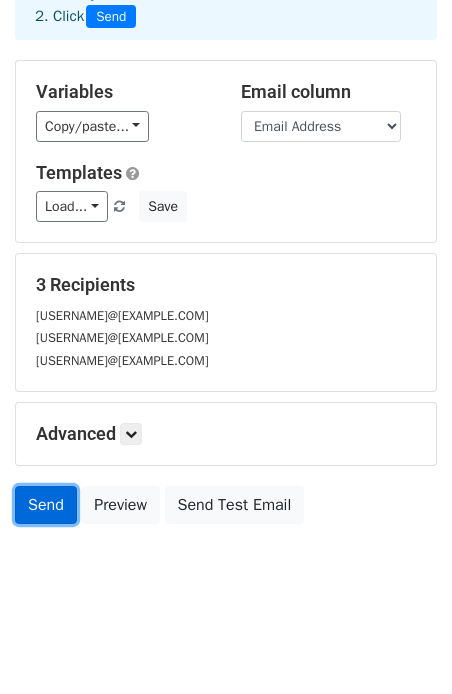 click on "Send" at bounding box center (46, 505) 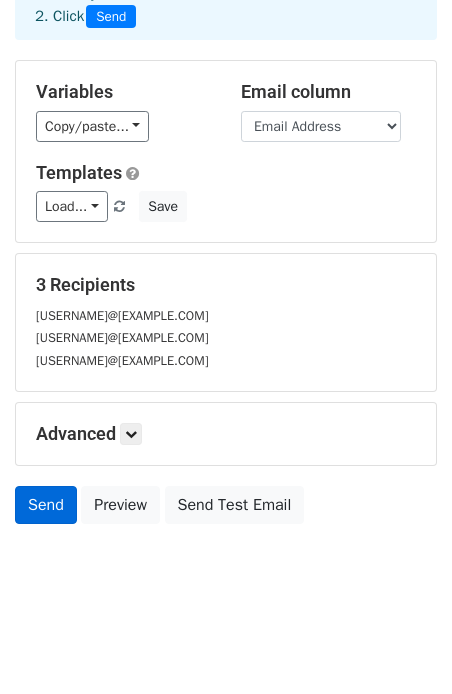click on "Send" at bounding box center [46, 505] 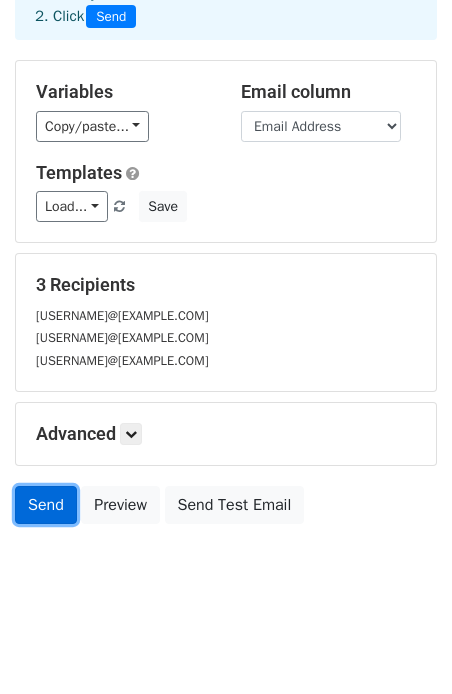 click on "Send" at bounding box center [46, 505] 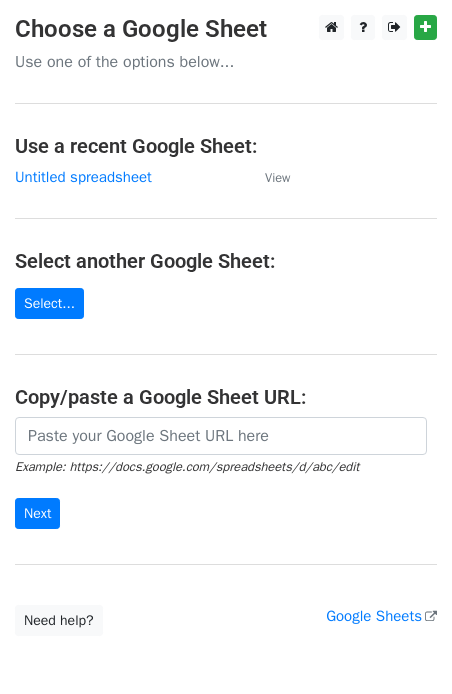 scroll, scrollTop: 0, scrollLeft: 0, axis: both 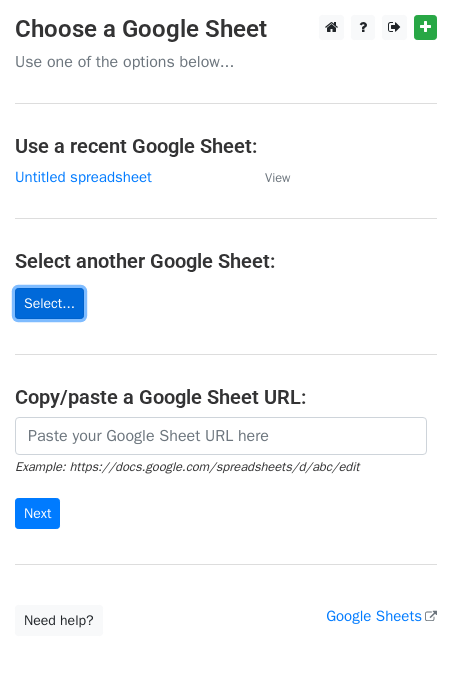 click on "Select..." at bounding box center [49, 303] 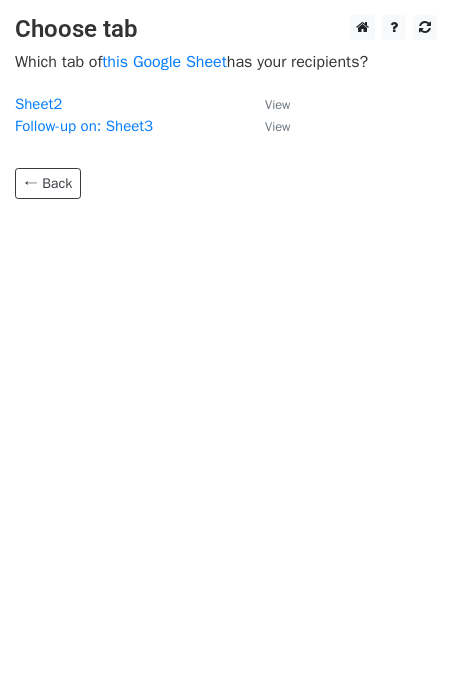scroll, scrollTop: 0, scrollLeft: 0, axis: both 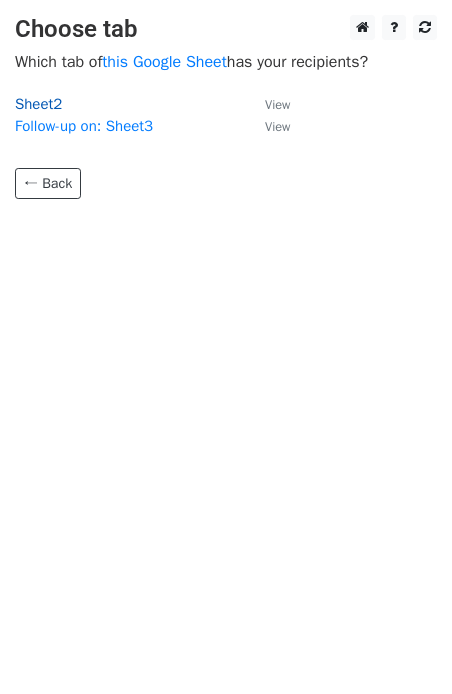 click on "Sheet2" at bounding box center (38, 104) 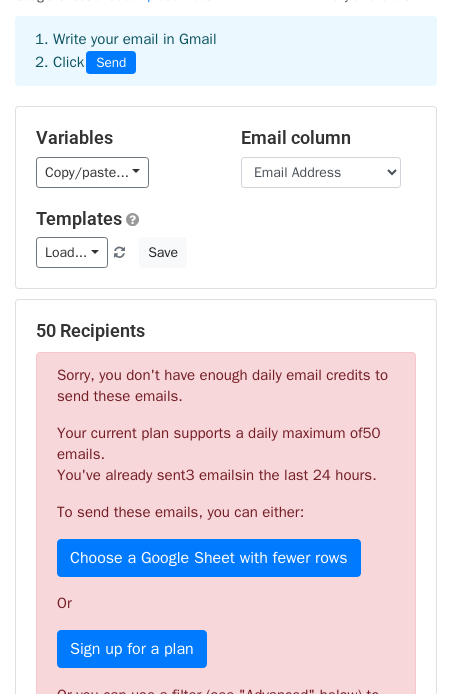 scroll, scrollTop: 0, scrollLeft: 0, axis: both 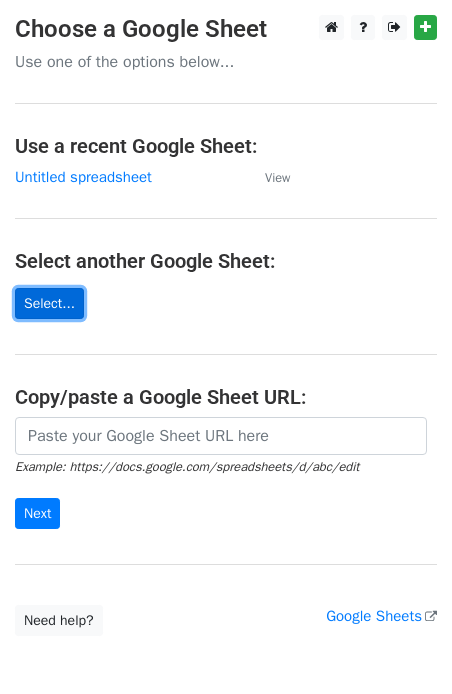 click on "Select..." at bounding box center [49, 303] 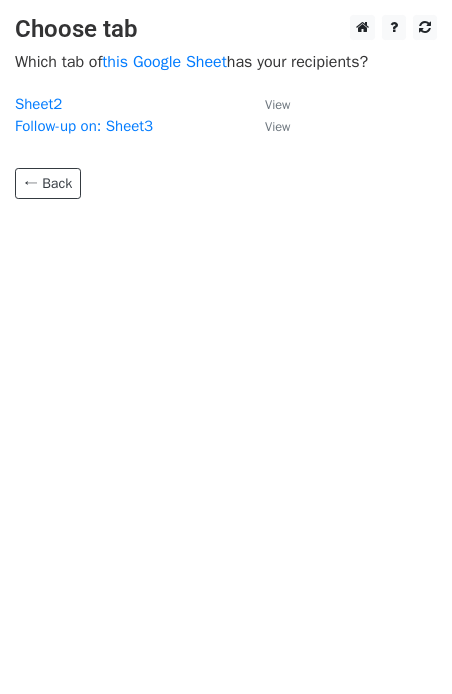 scroll, scrollTop: 0, scrollLeft: 0, axis: both 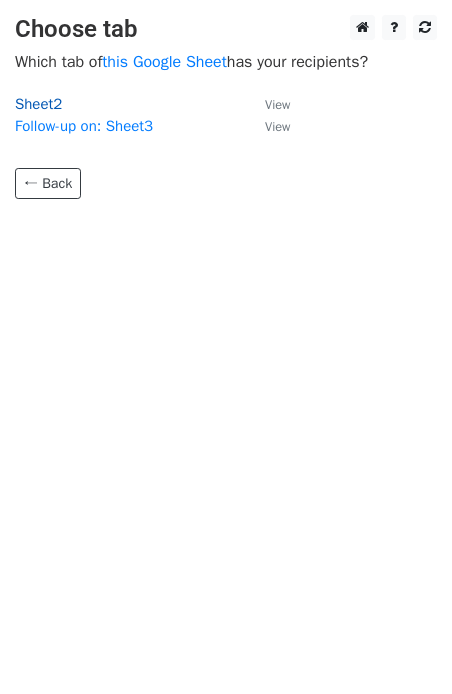 click on "Sheet2" at bounding box center [38, 104] 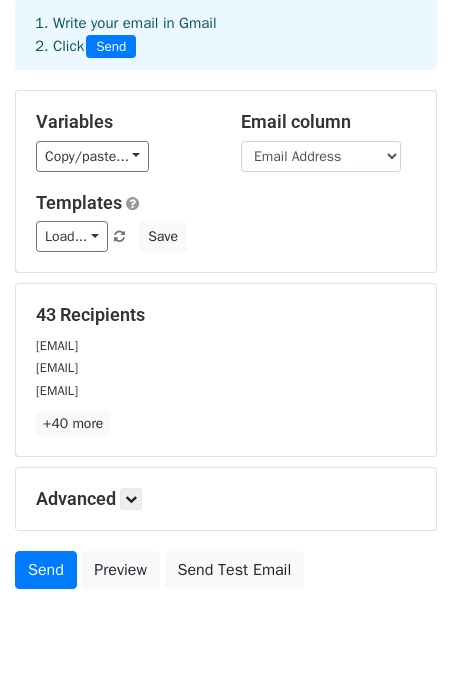 scroll, scrollTop: 99, scrollLeft: 0, axis: vertical 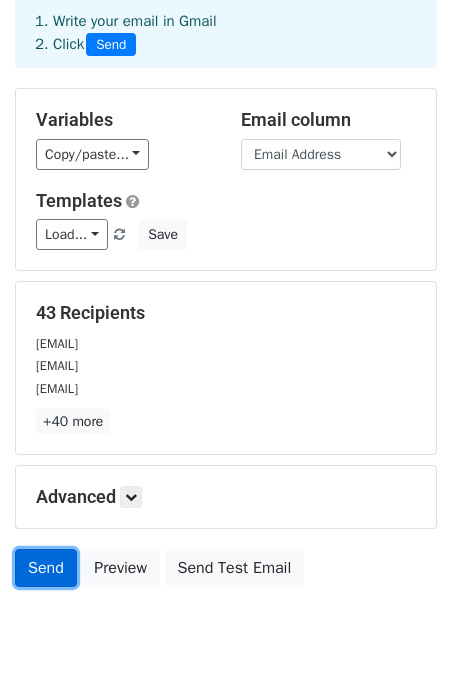 click on "Send" at bounding box center (46, 568) 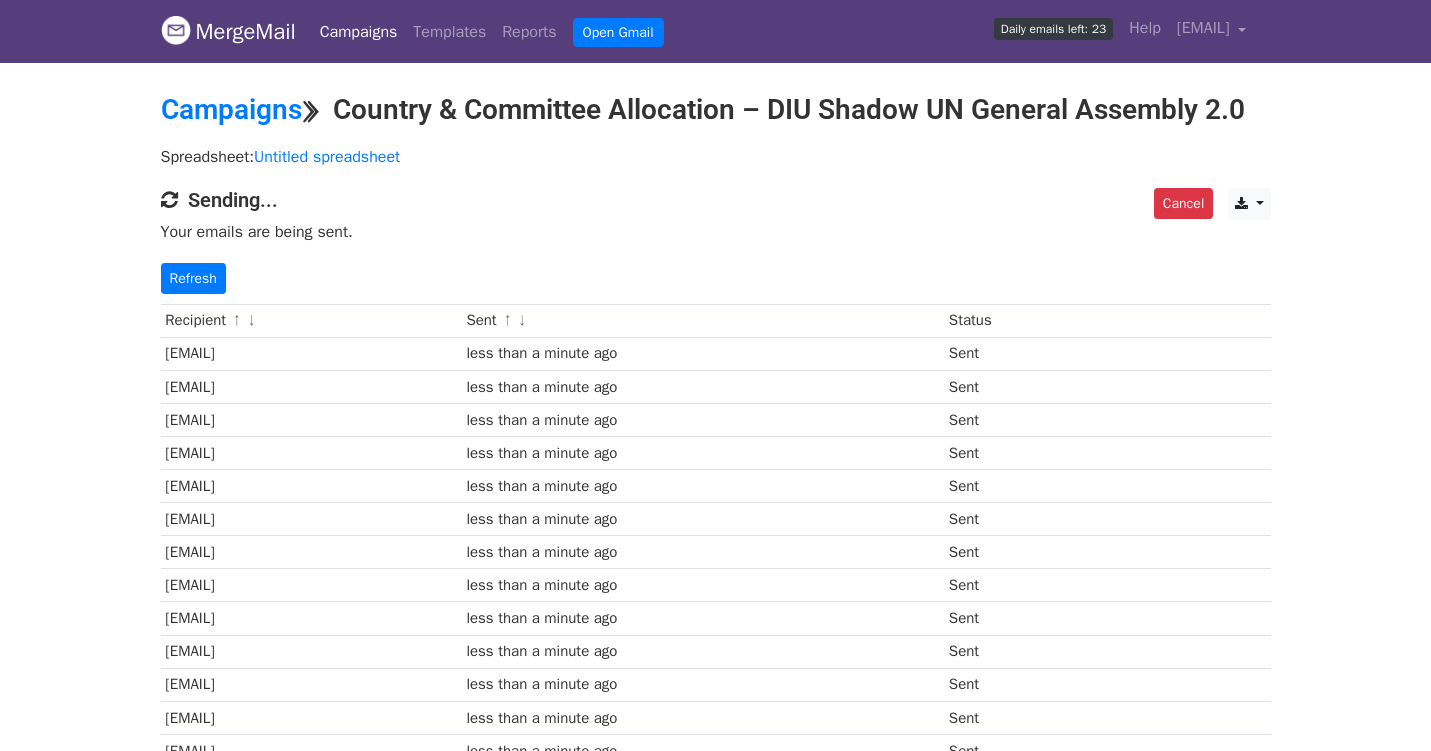 scroll, scrollTop: 0, scrollLeft: 0, axis: both 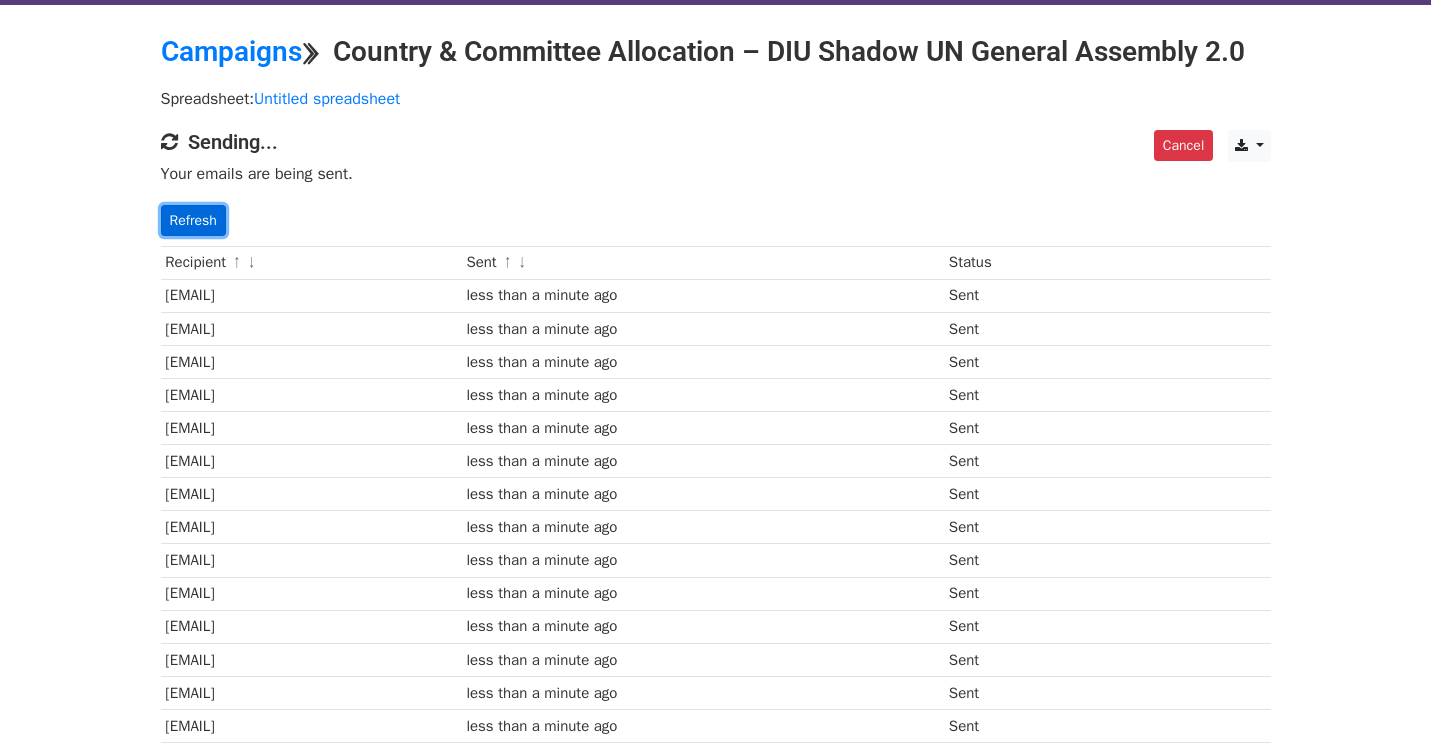 click on "Refresh" at bounding box center [193, 220] 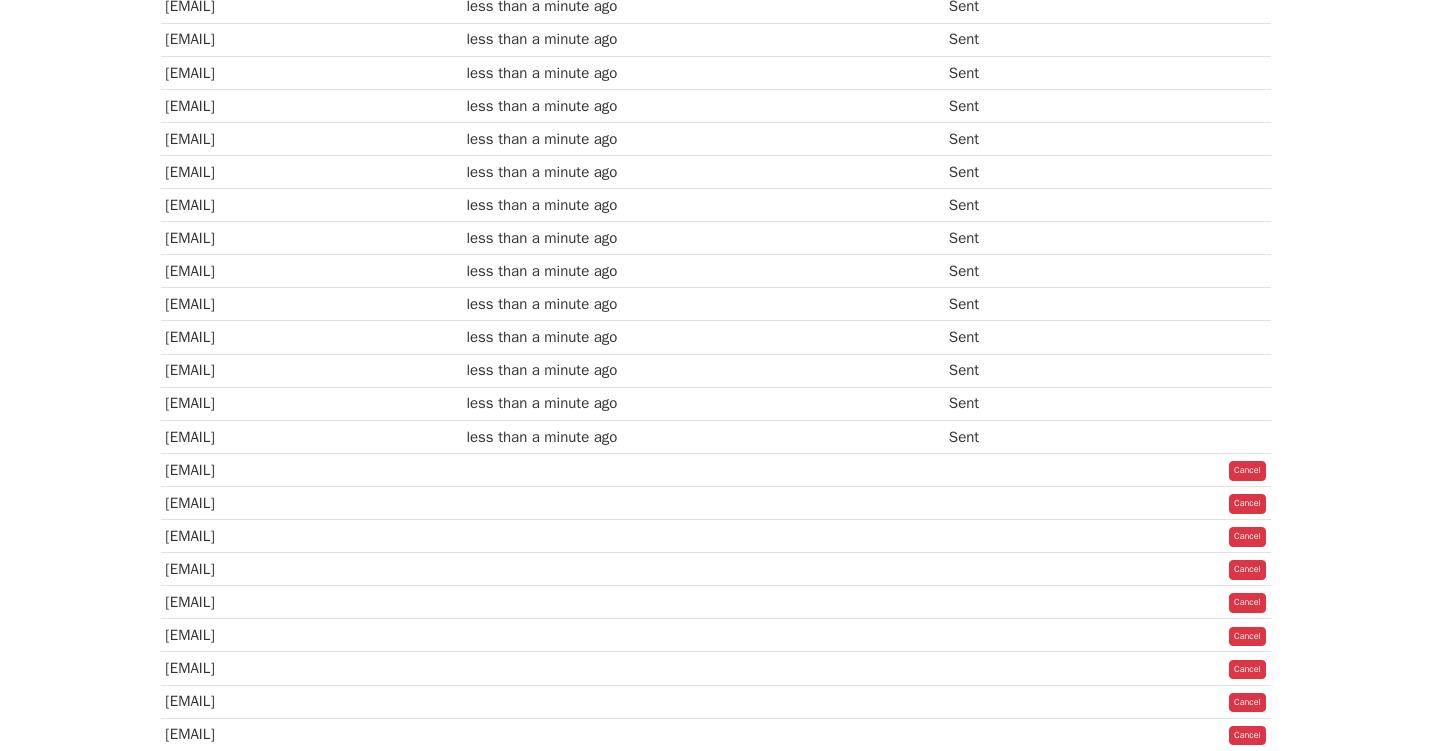 scroll, scrollTop: 716, scrollLeft: 0, axis: vertical 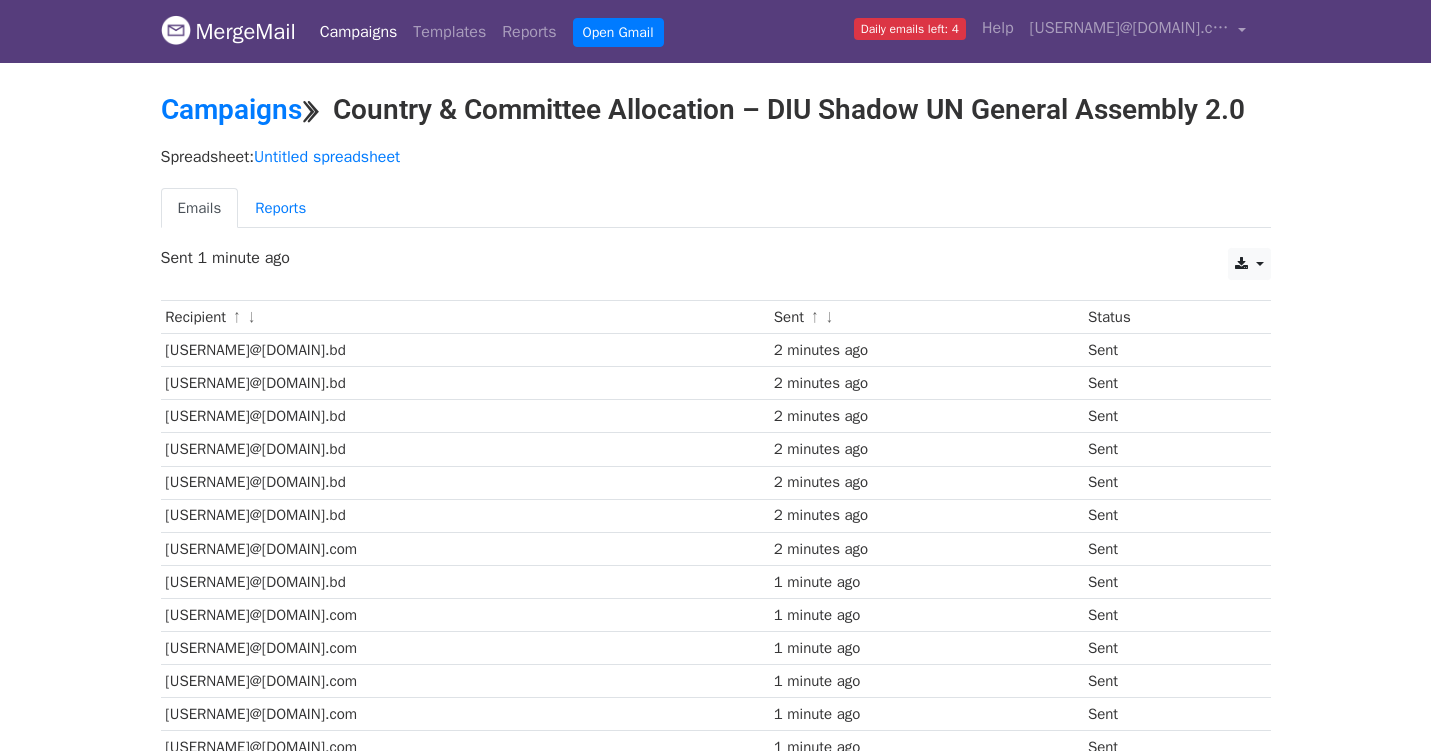 click on "2 minutes ago" at bounding box center [926, 350] 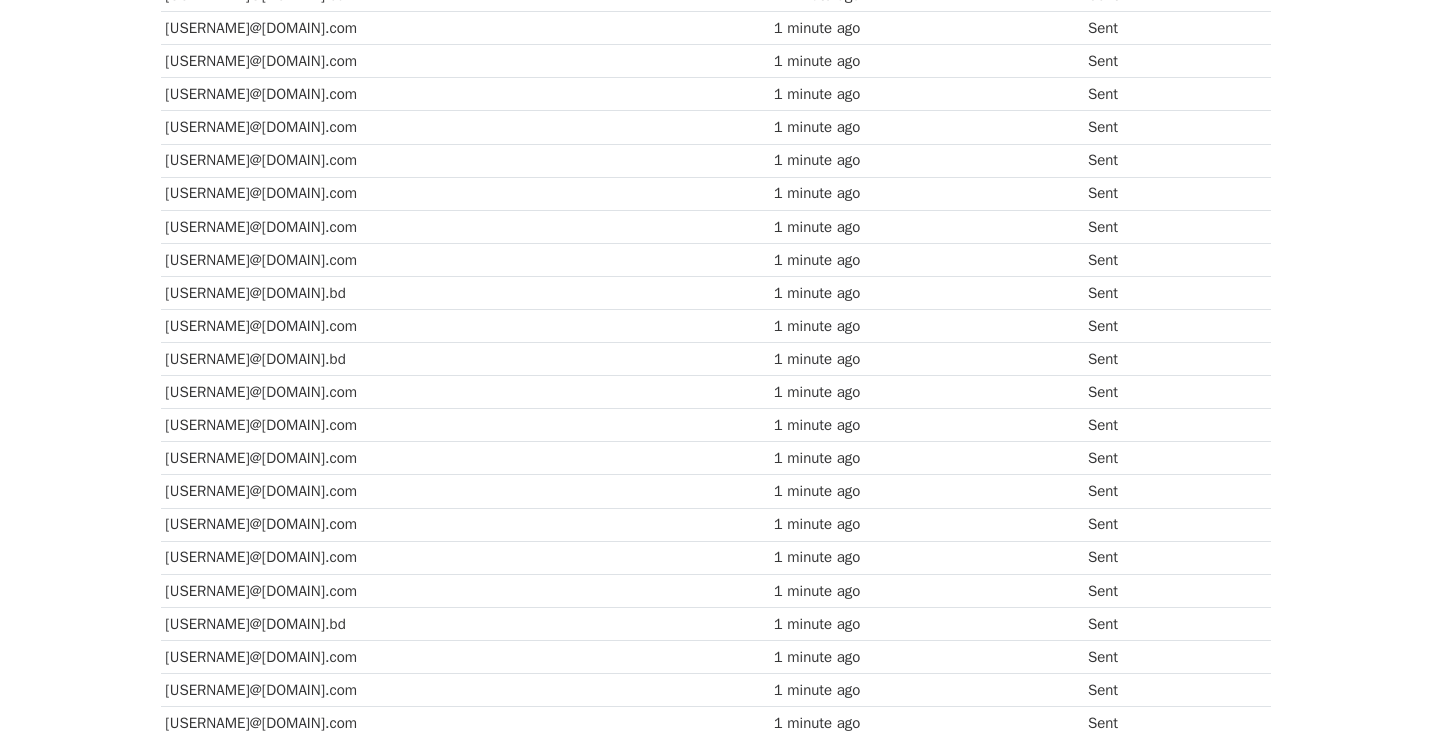 scroll, scrollTop: 1182, scrollLeft: 0, axis: vertical 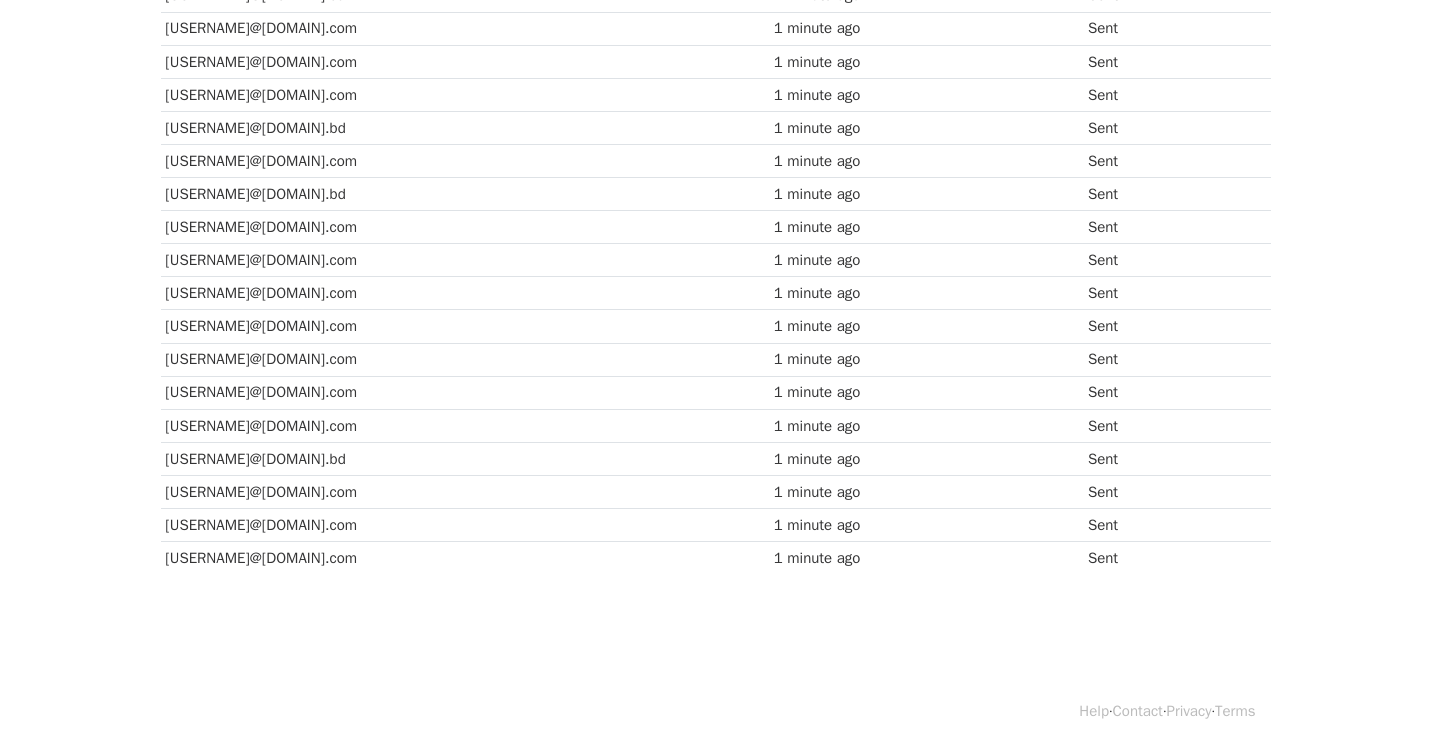drag, startPoint x: 393, startPoint y: 567, endPoint x: 373, endPoint y: 568, distance: 20.024984 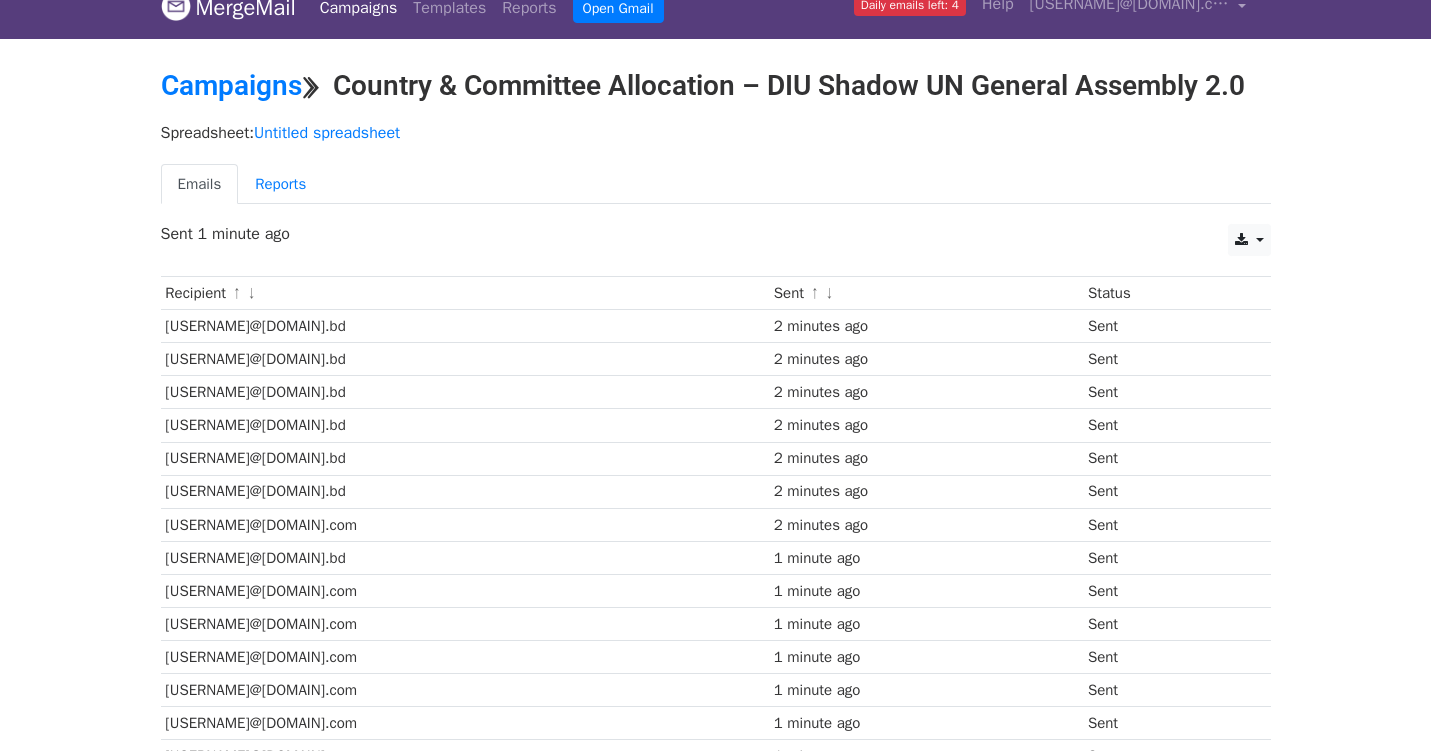 scroll, scrollTop: 0, scrollLeft: 0, axis: both 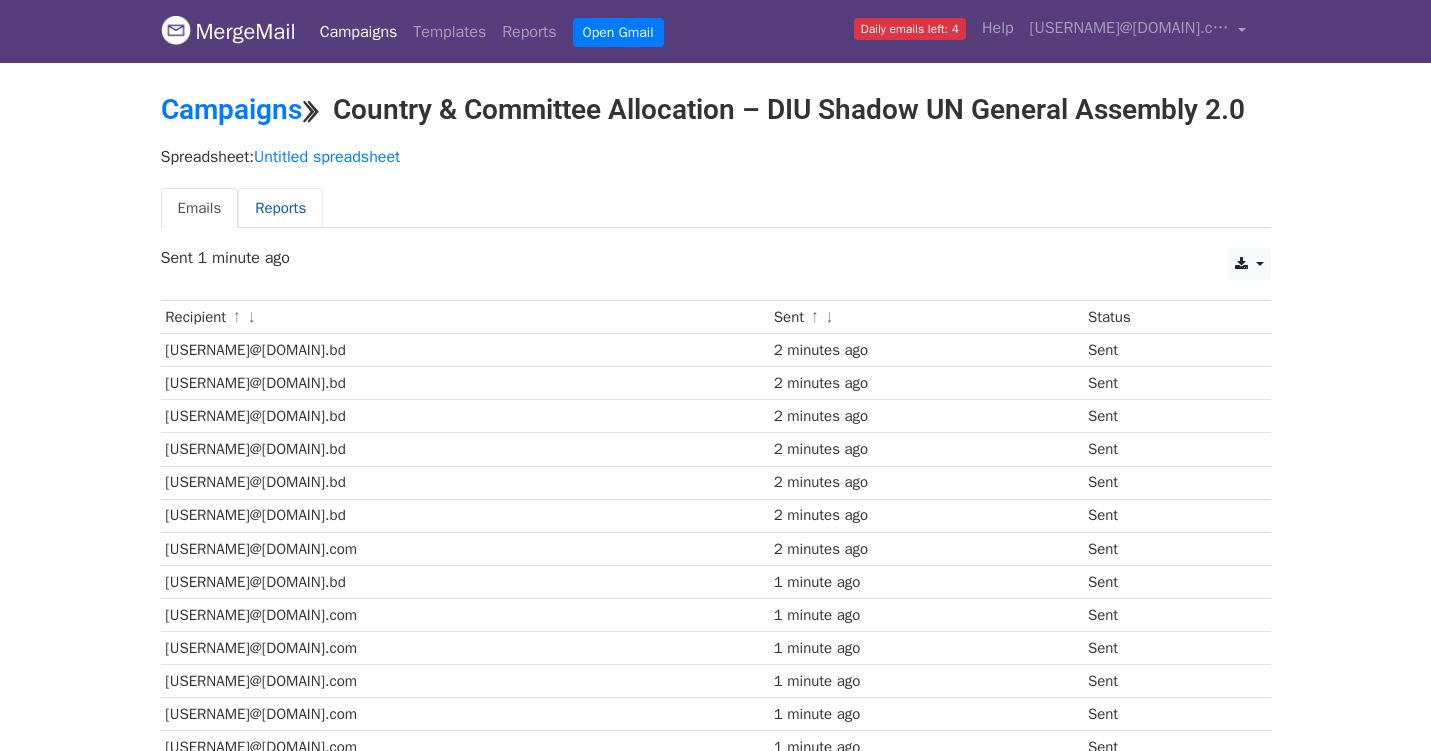 click on "Reports" at bounding box center (280, 208) 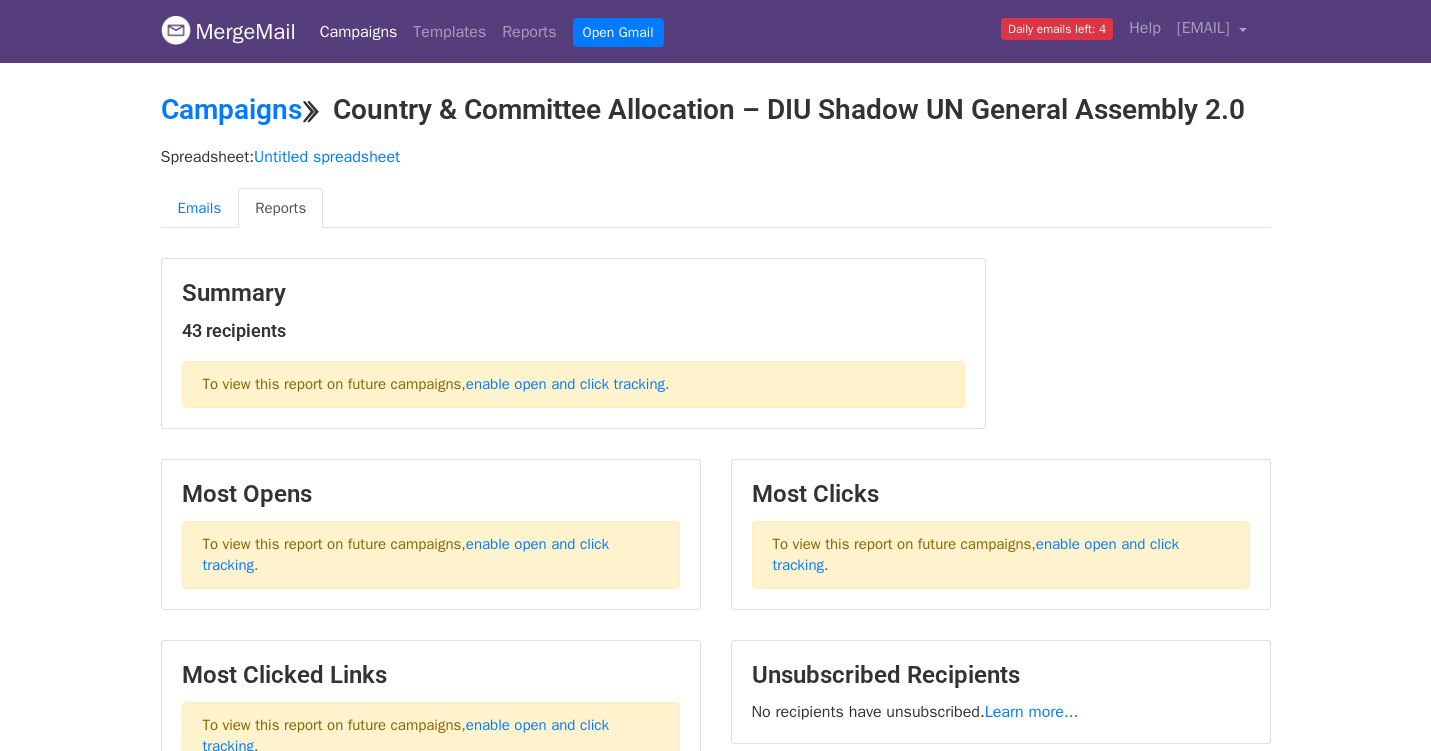 scroll, scrollTop: 0, scrollLeft: 0, axis: both 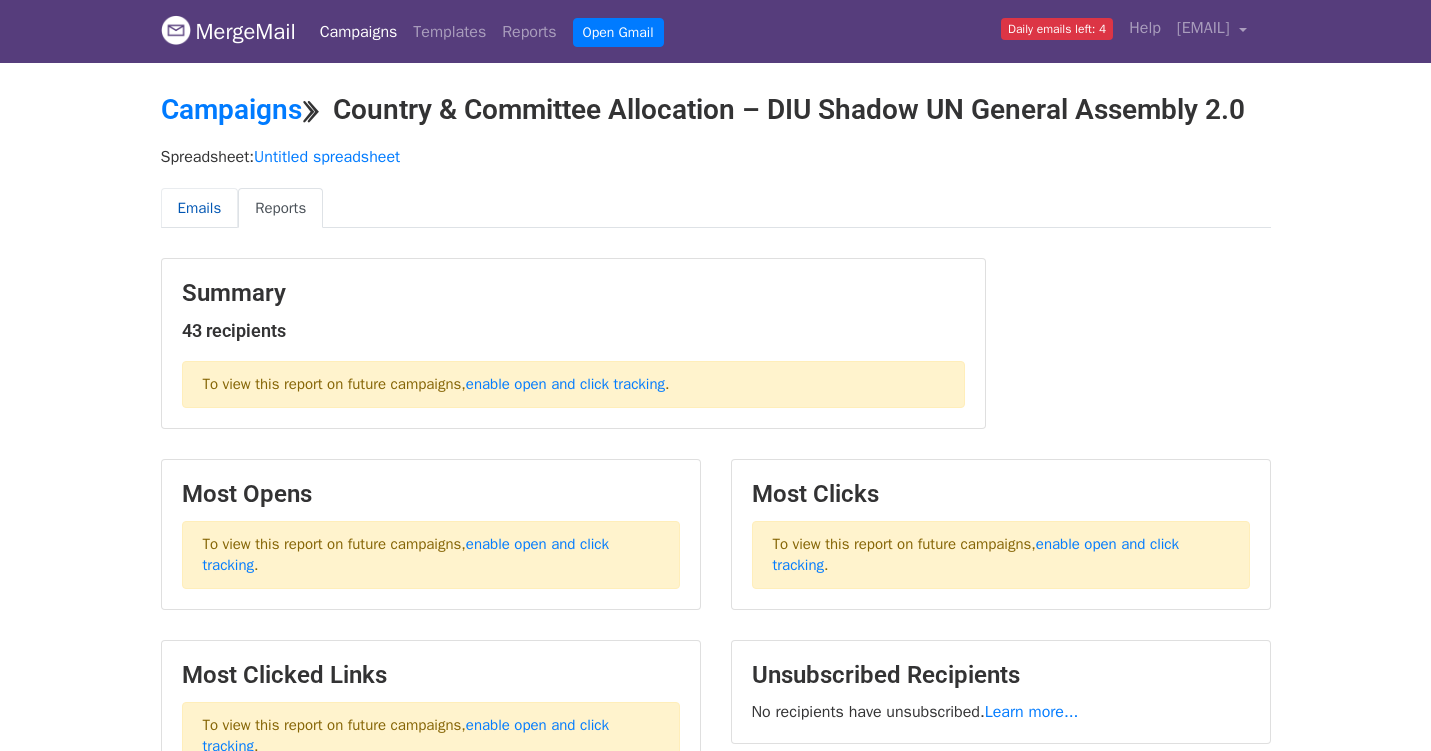 click on "Emails" at bounding box center [200, 208] 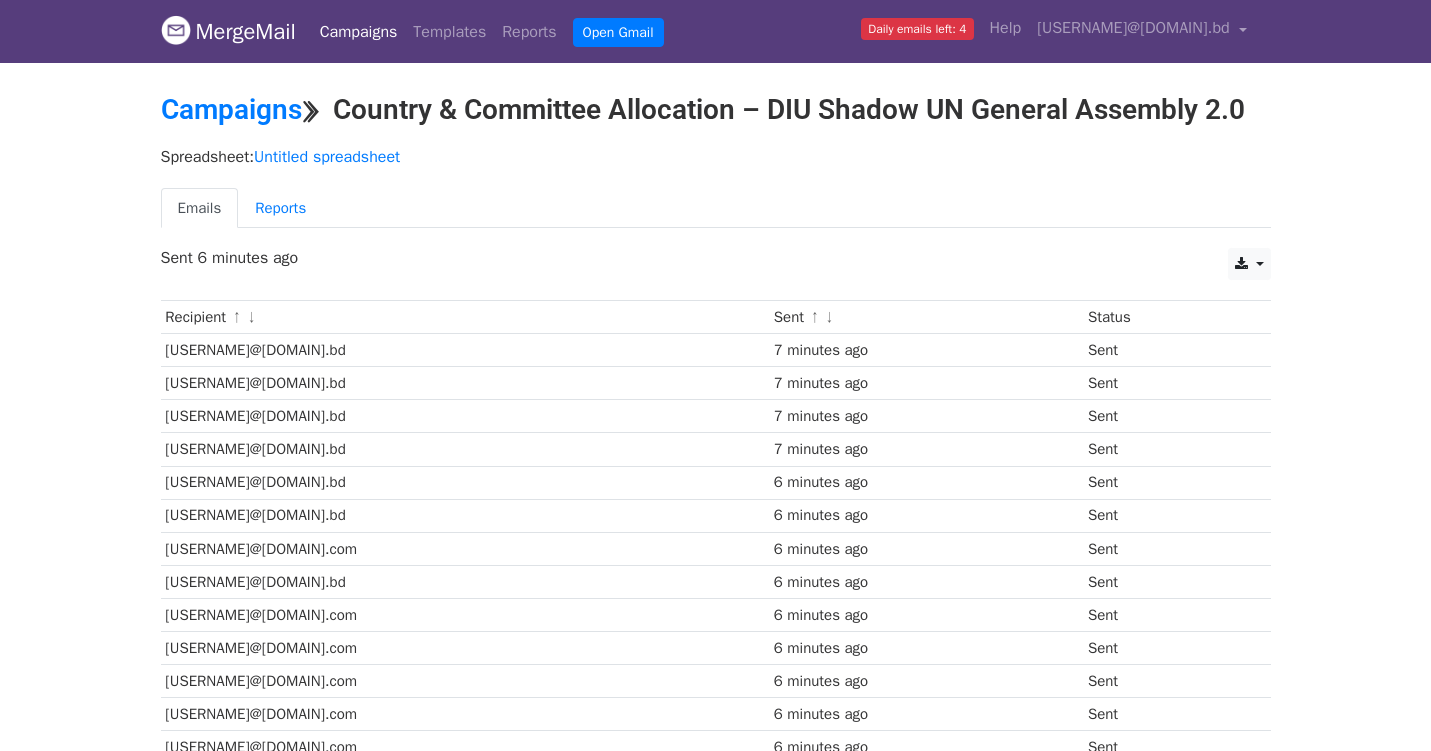 scroll, scrollTop: 0, scrollLeft: 0, axis: both 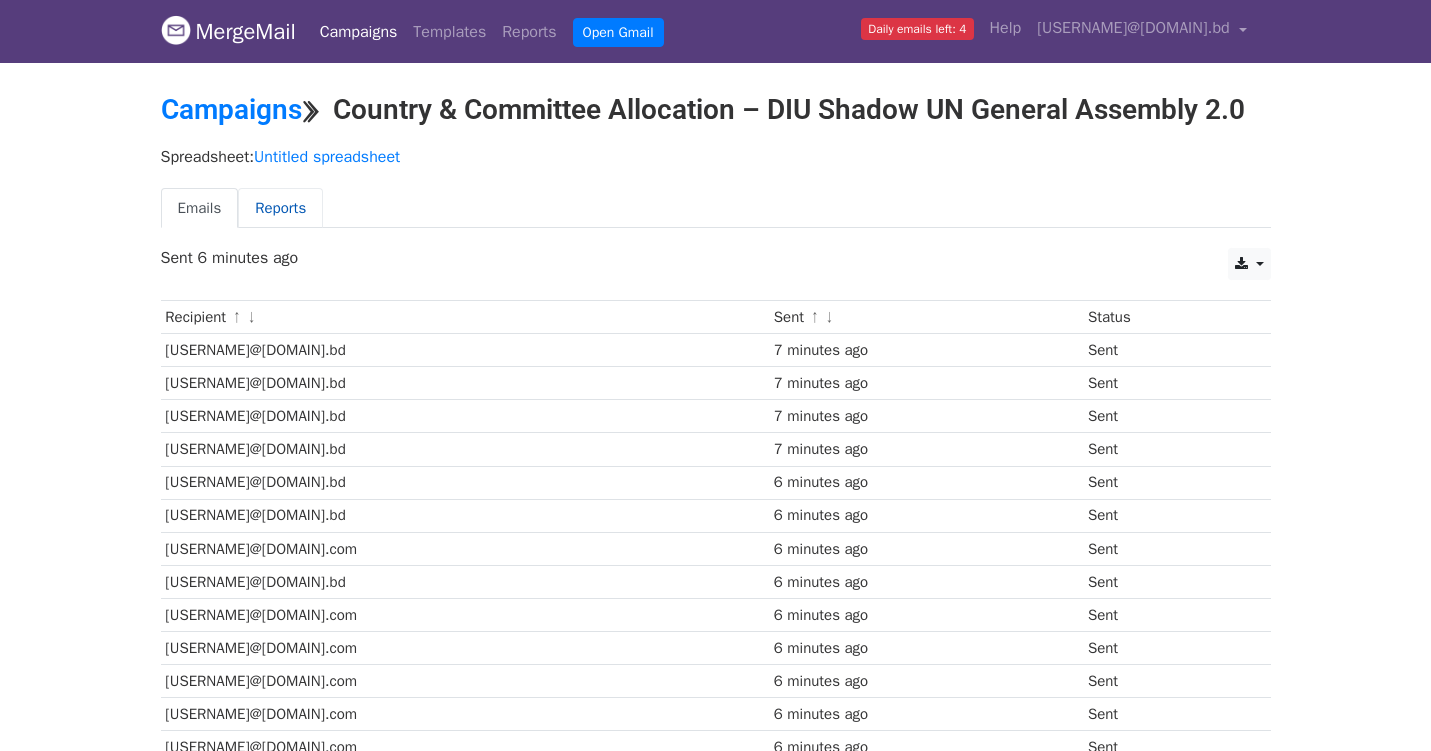 click on "Reports" at bounding box center [280, 208] 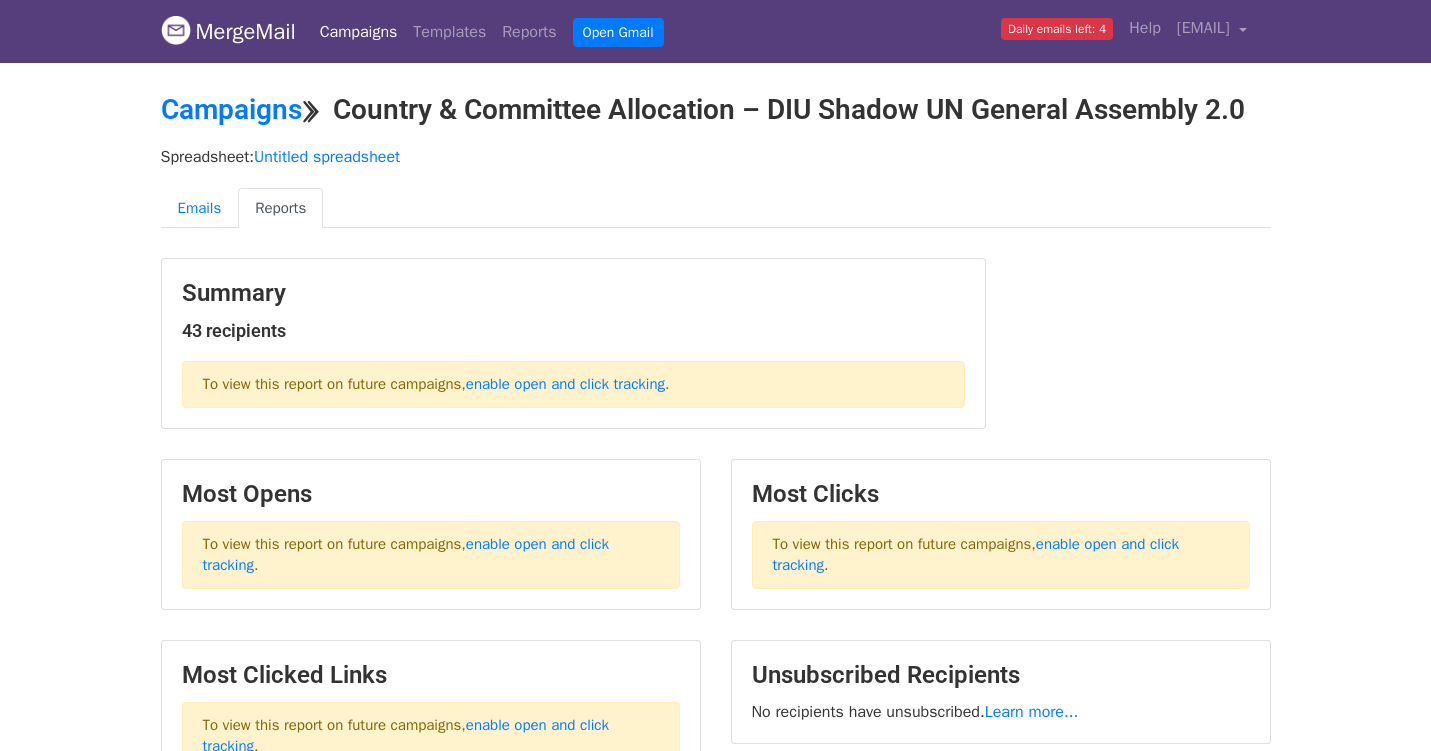 scroll, scrollTop: 0, scrollLeft: 0, axis: both 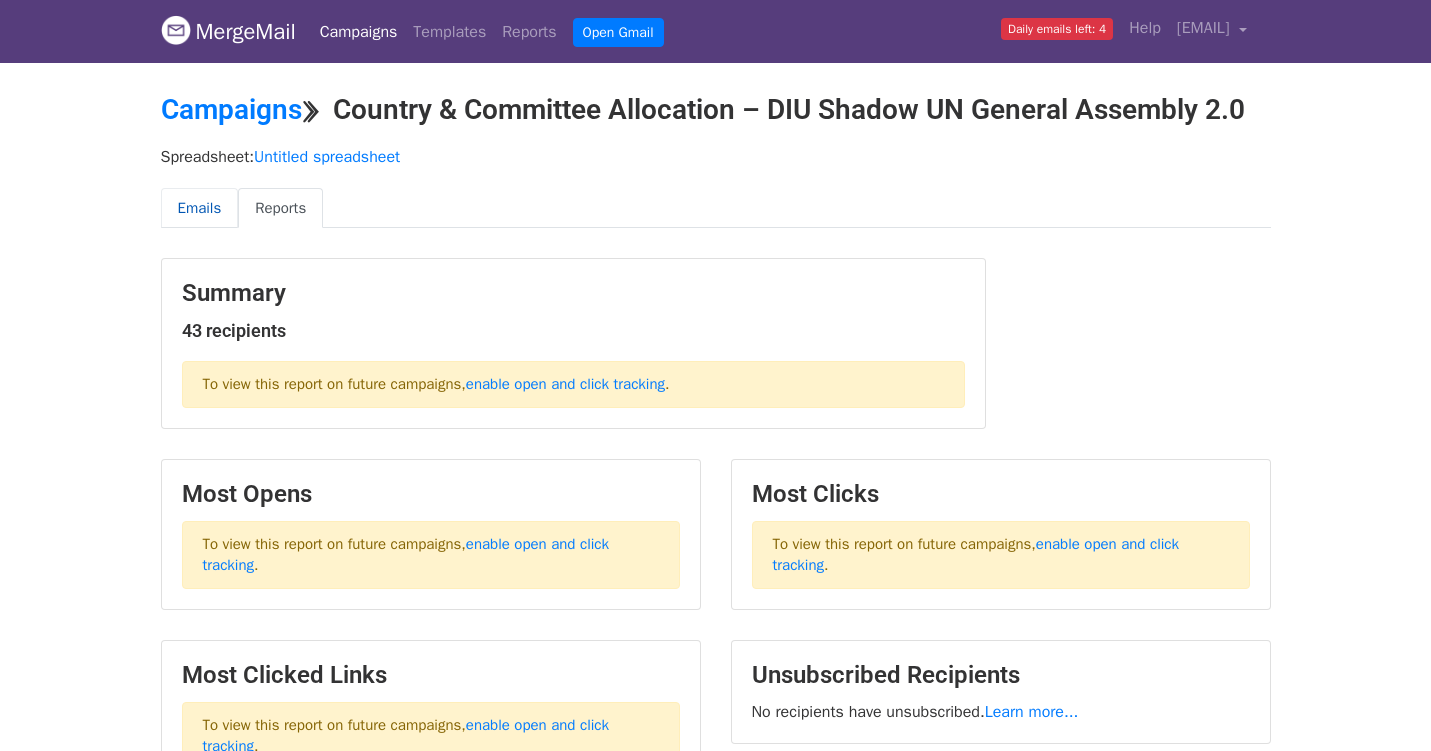 click on "Emails" at bounding box center (200, 208) 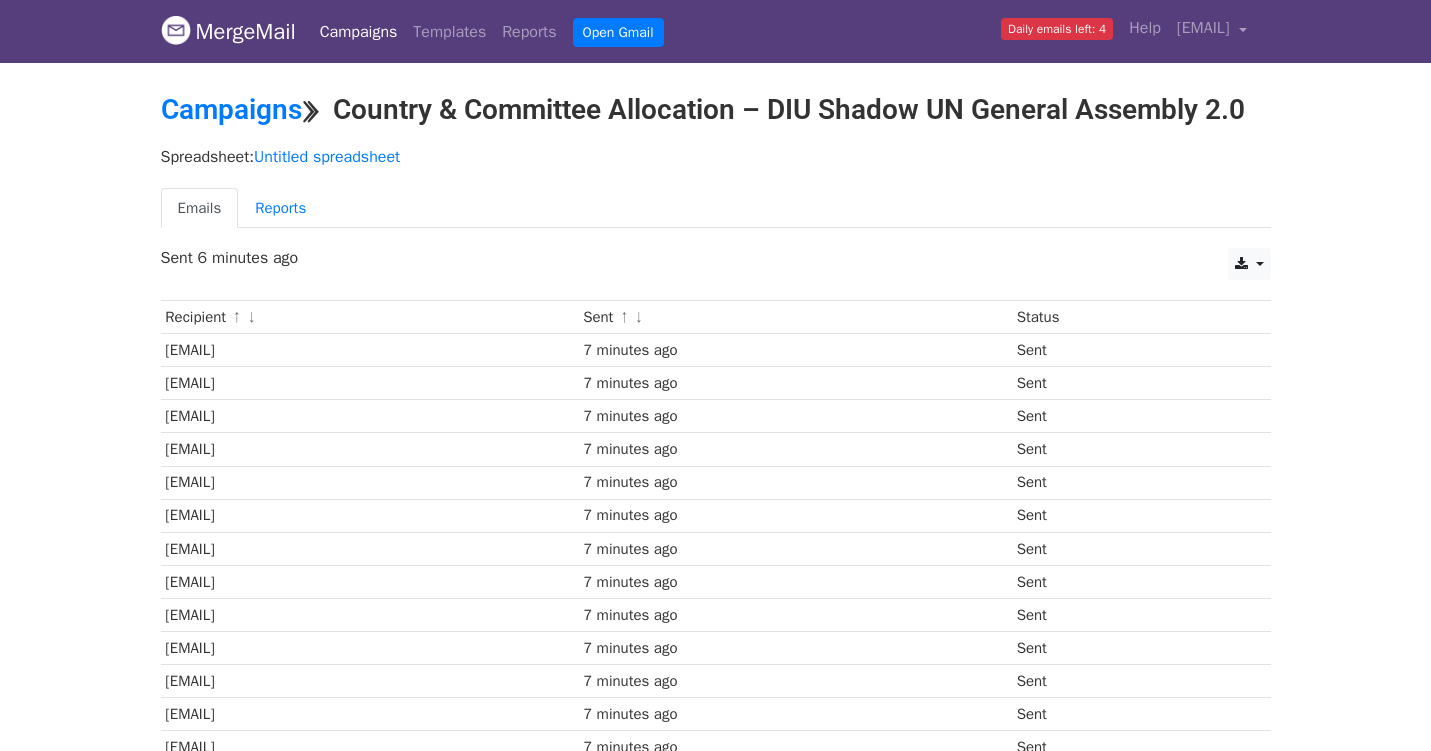 scroll, scrollTop: 0, scrollLeft: 0, axis: both 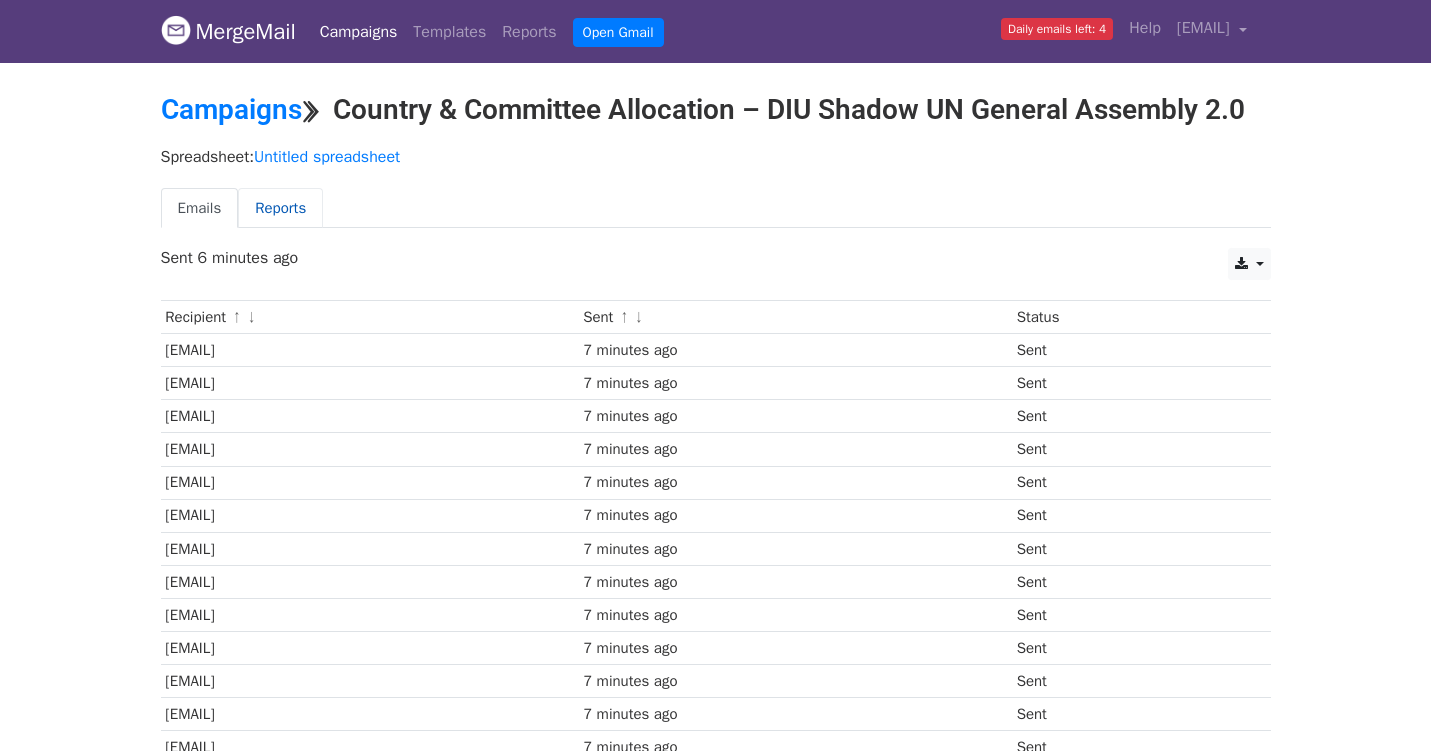 click on "Reports" at bounding box center (280, 208) 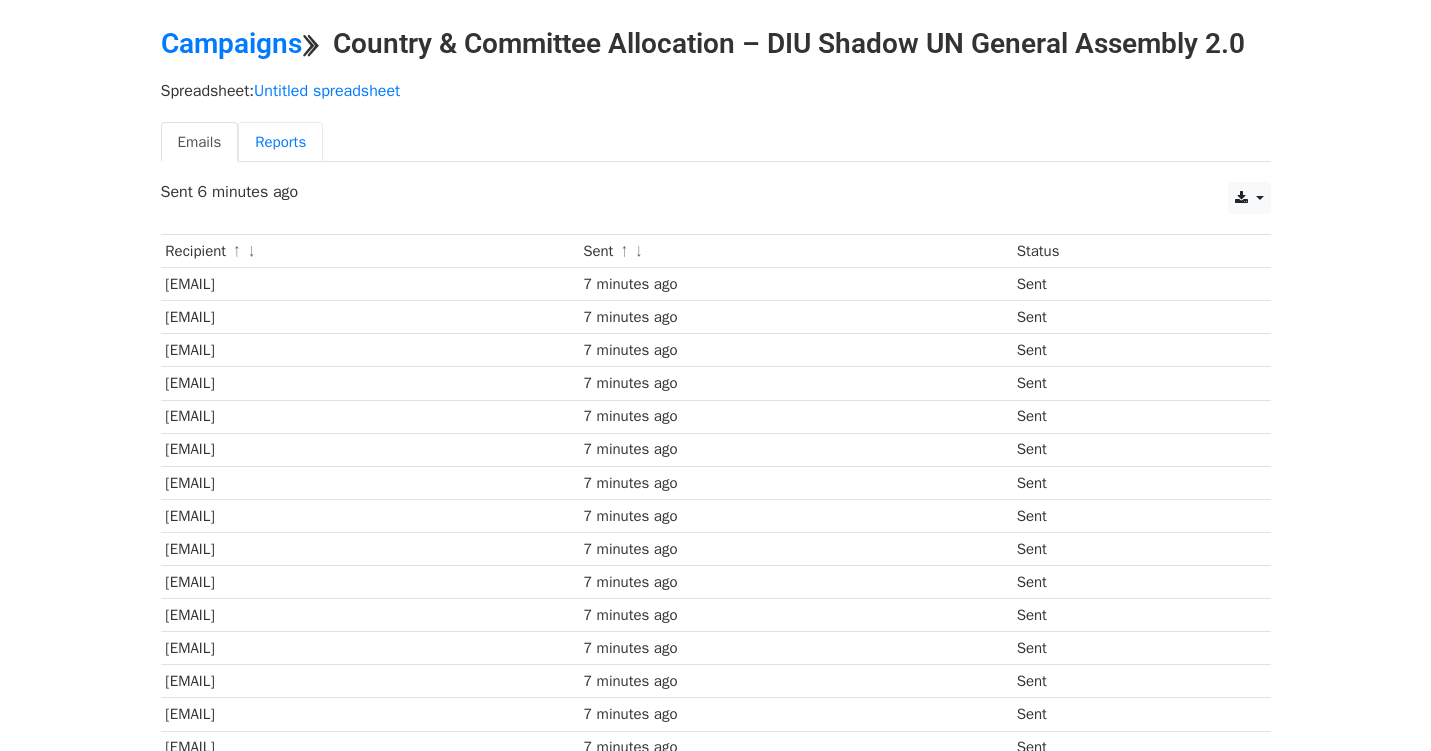 scroll, scrollTop: 70, scrollLeft: 0, axis: vertical 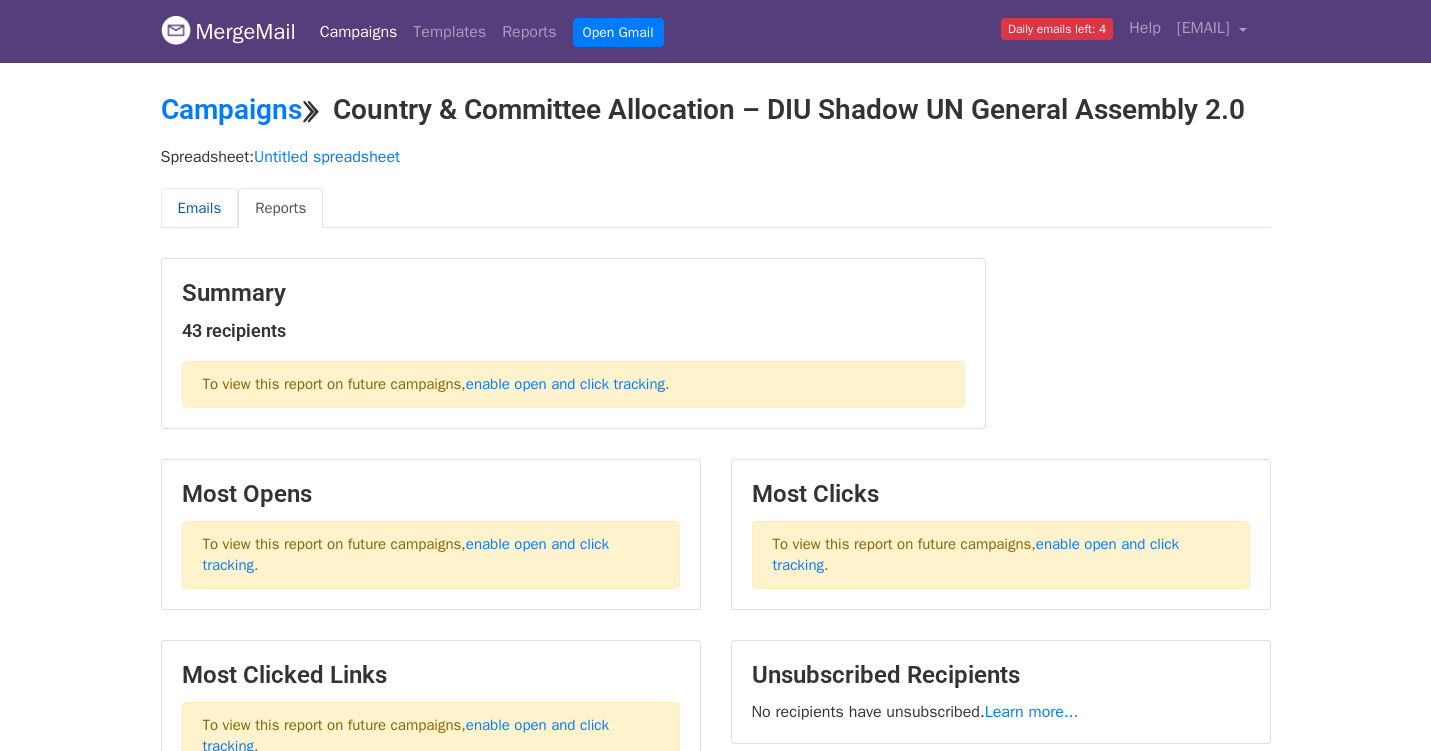 click on "Emails" at bounding box center [200, 208] 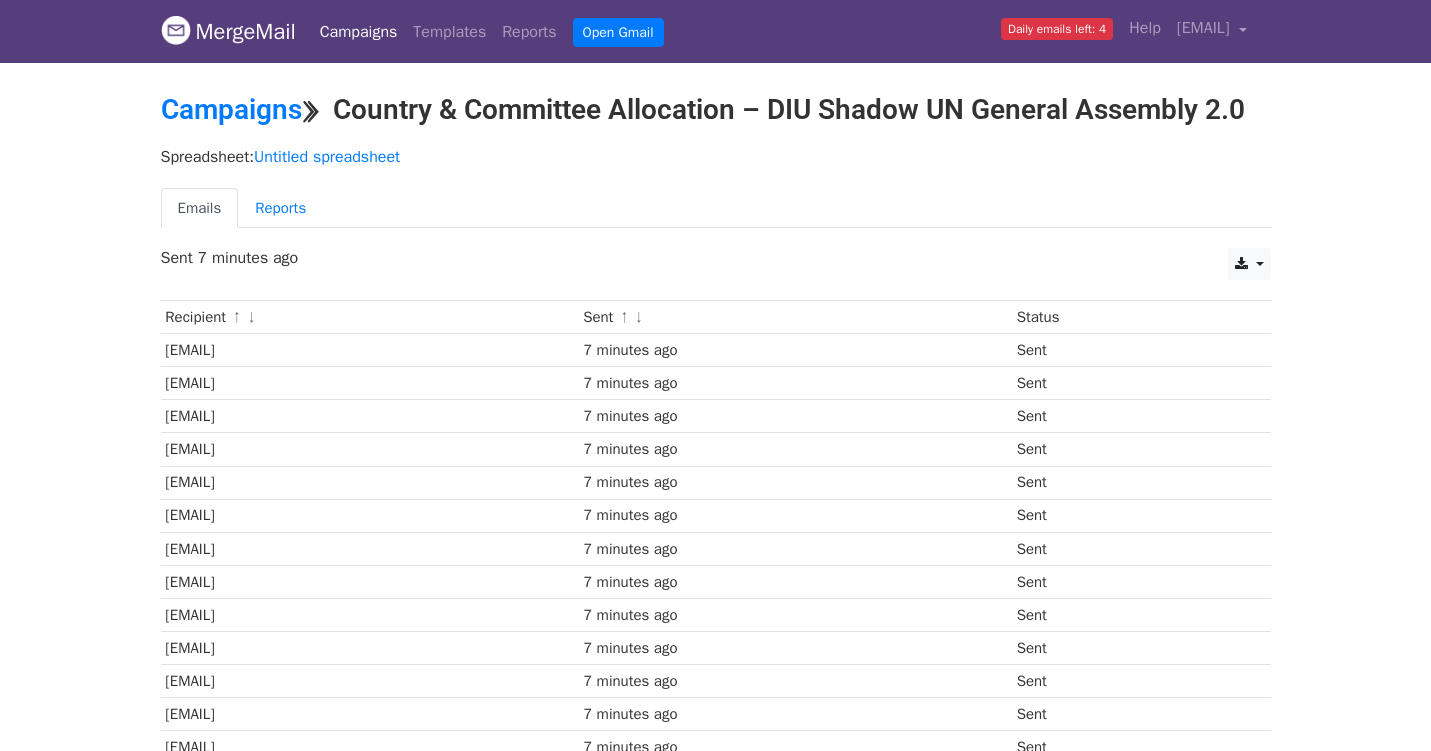 scroll, scrollTop: 0, scrollLeft: 0, axis: both 